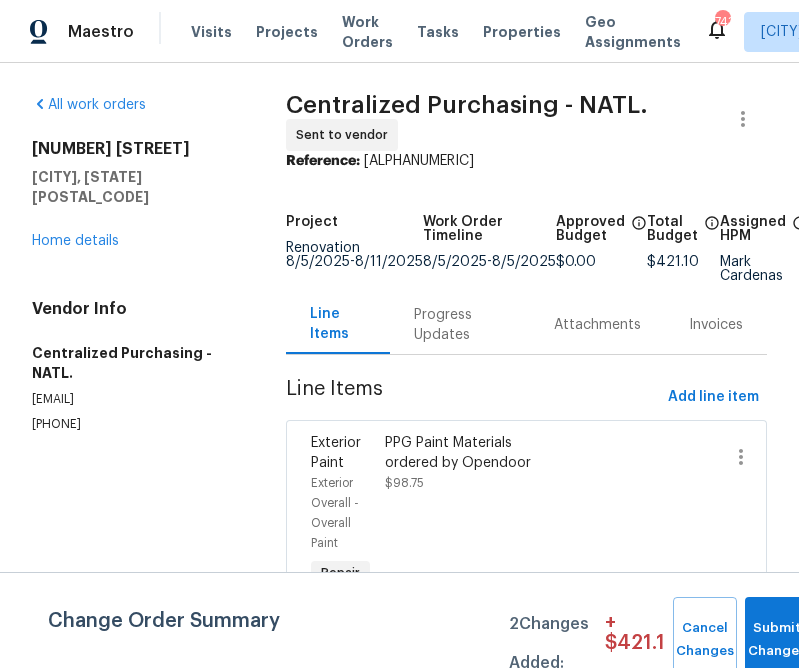 scroll, scrollTop: 0, scrollLeft: 0, axis: both 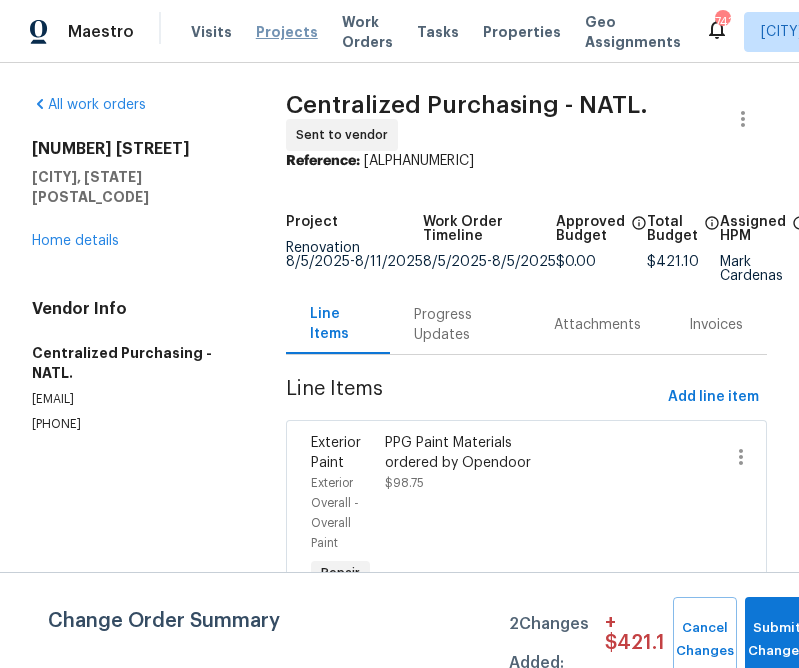 click on "Projects" at bounding box center [287, 32] 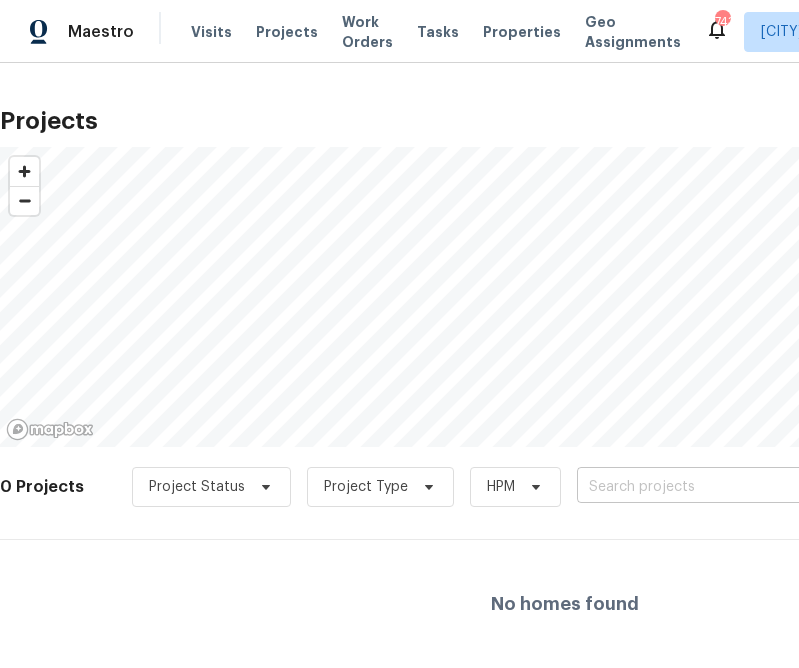 click at bounding box center [691, 487] 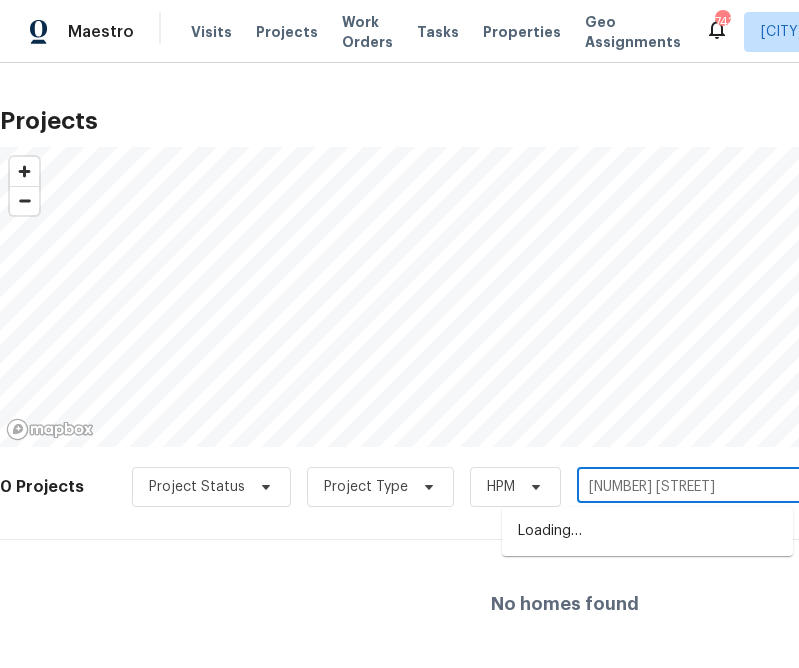 type on "[NUMBER] [STREET]" 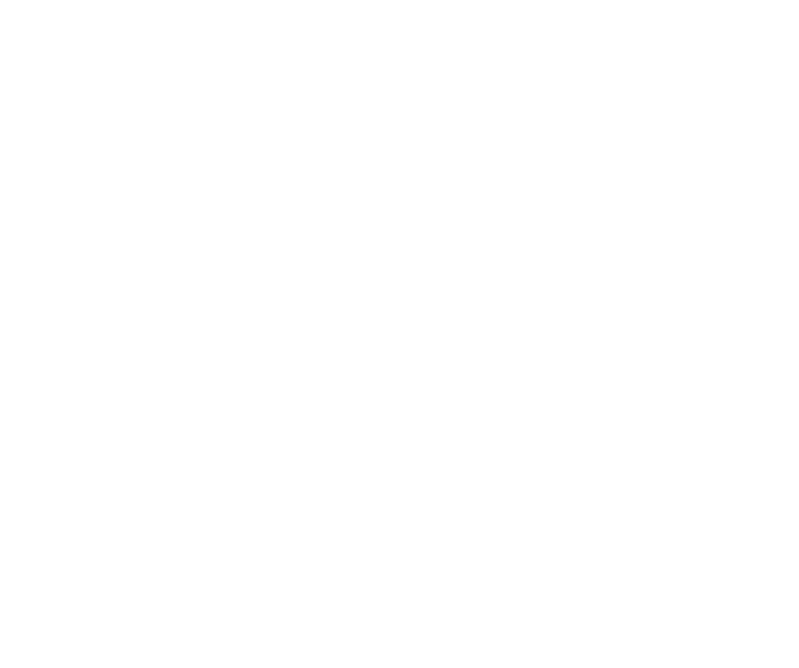 scroll, scrollTop: 0, scrollLeft: 0, axis: both 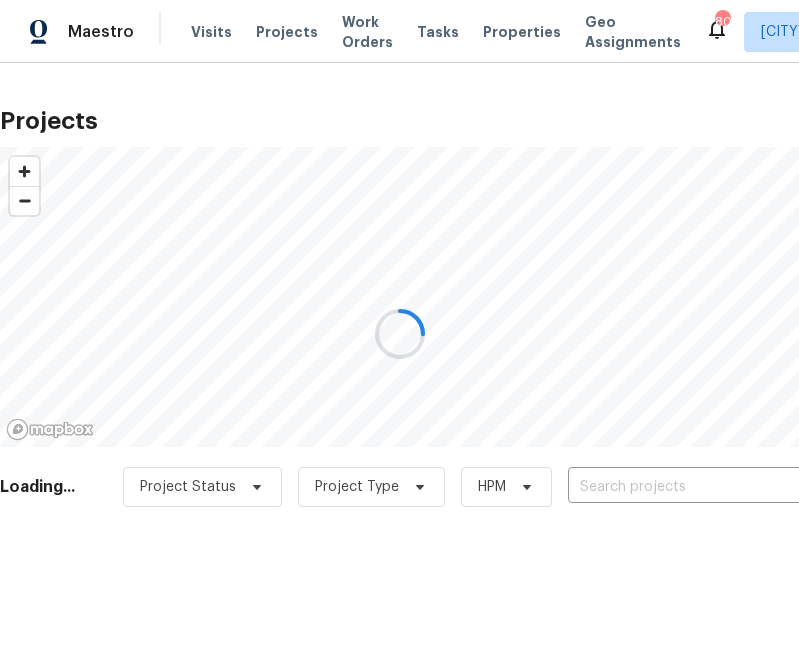 click at bounding box center (399, 334) 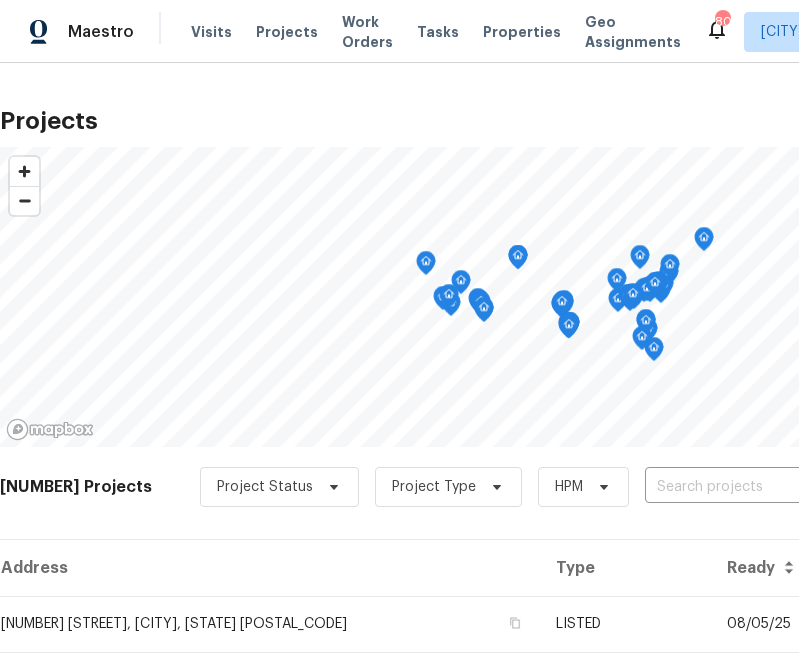 click on "Projects" at bounding box center (287, 32) 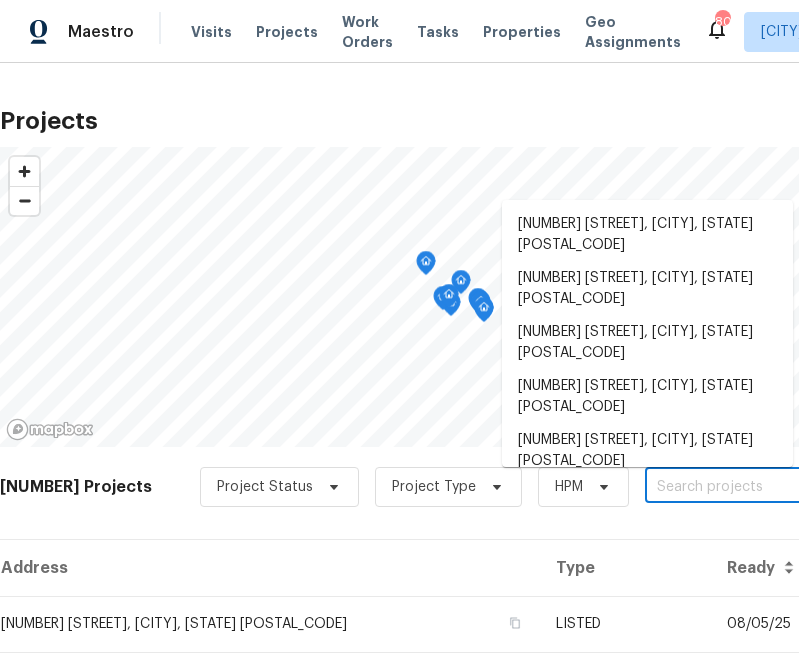 click at bounding box center [759, 487] 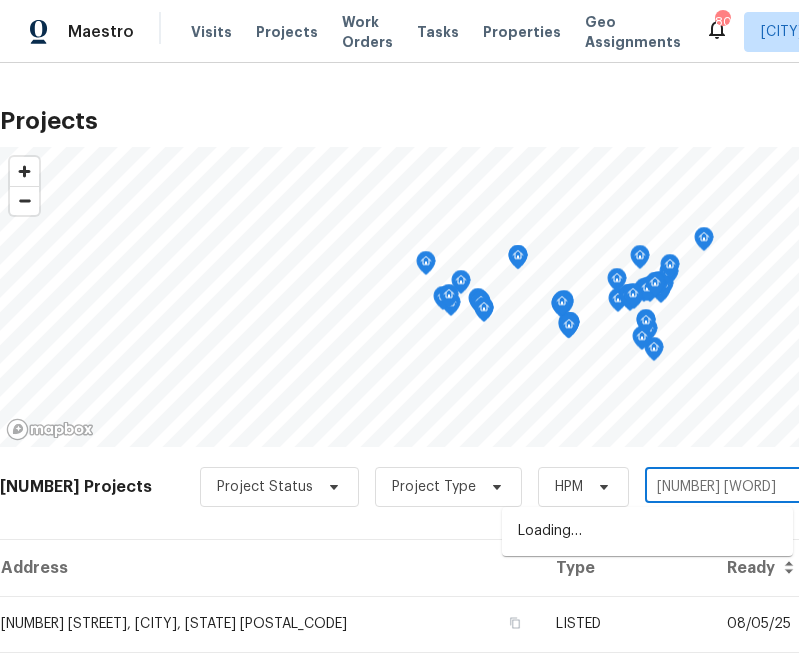 type on "[NUMBER] [WORD] [WORD]" 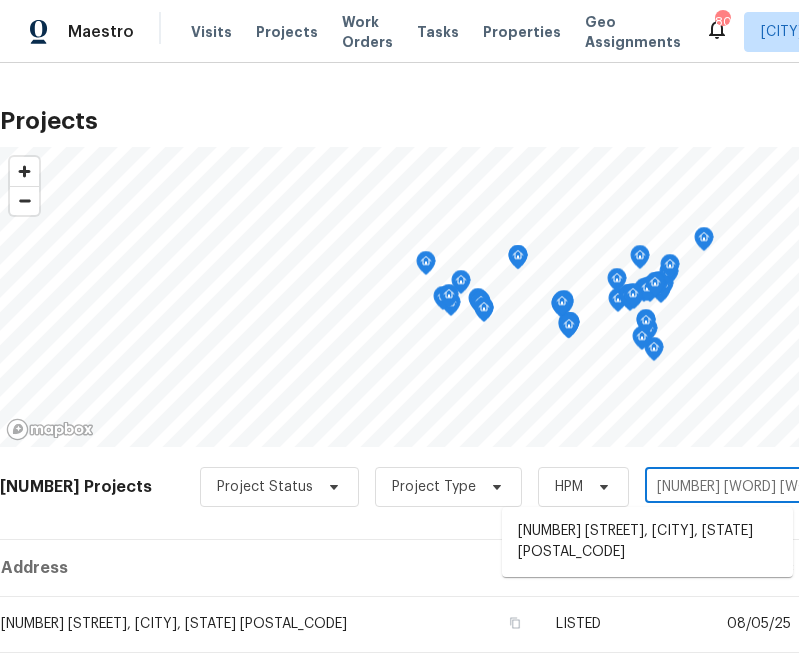 click on "[NUMBER] [STREET], [CITY], [STATE] [POSTAL_CODE]" at bounding box center [647, 542] 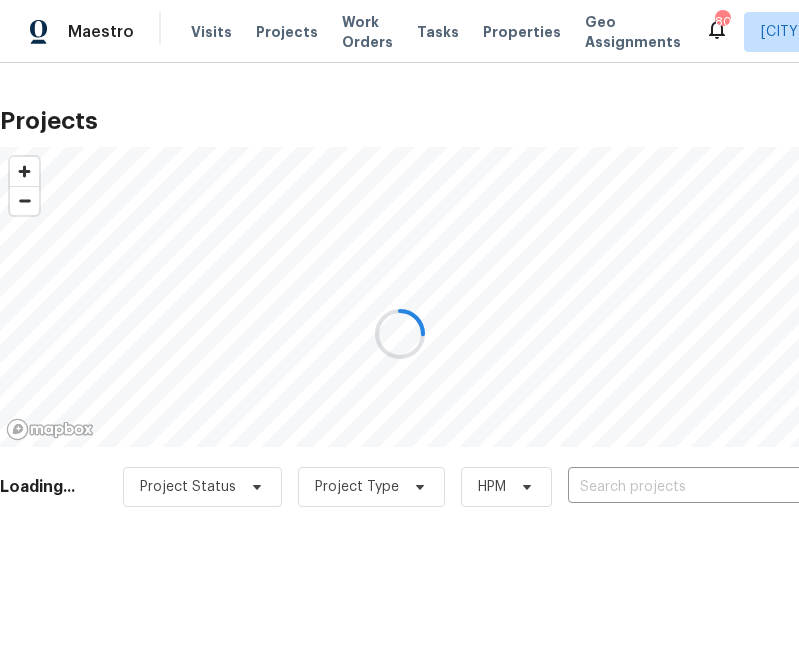 type on "[NUMBER] [STREET], [CITY], [STATE] [POSTAL_CODE]" 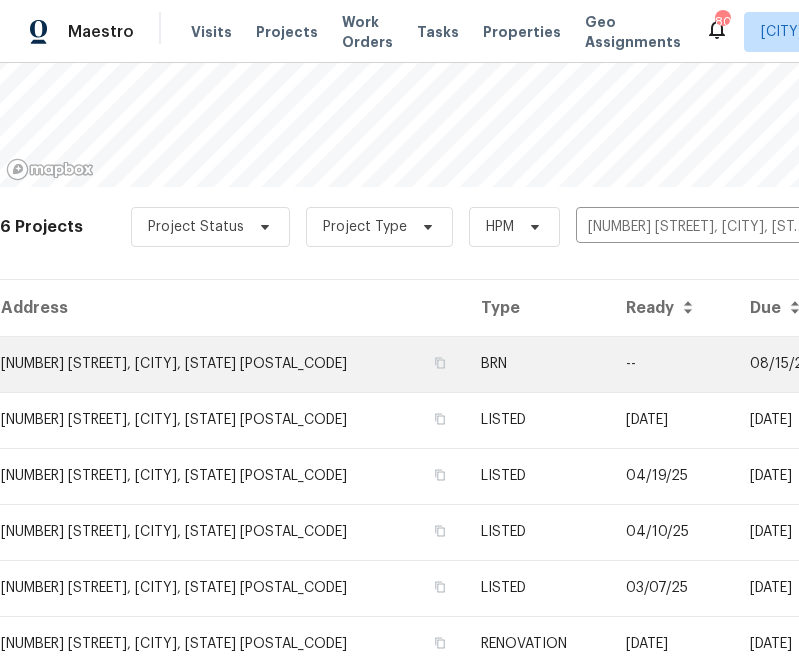 scroll, scrollTop: 328, scrollLeft: 0, axis: vertical 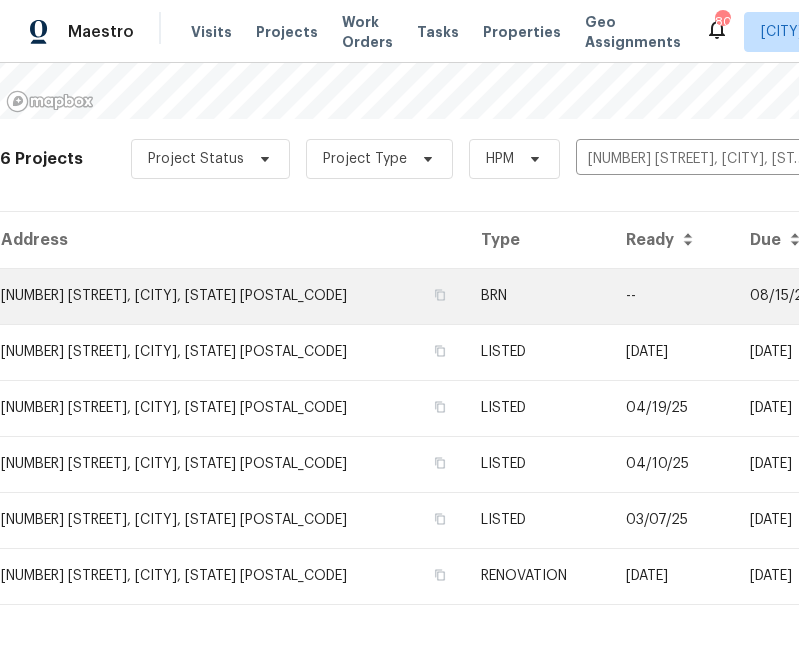 click on "[NUMBER] [STREET], [CITY], [STATE] [POSTAL_CODE]" at bounding box center (232, 296) 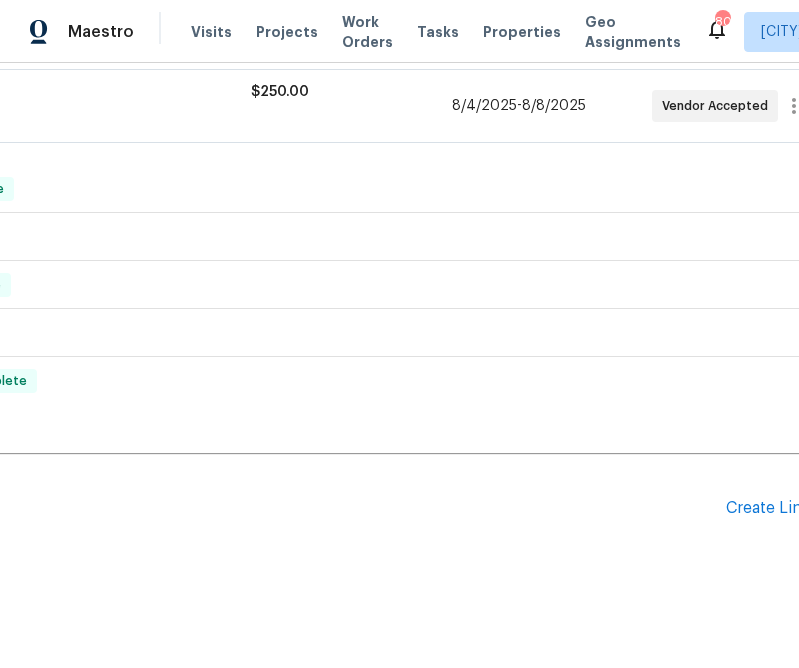 scroll, scrollTop: 563, scrollLeft: 331, axis: both 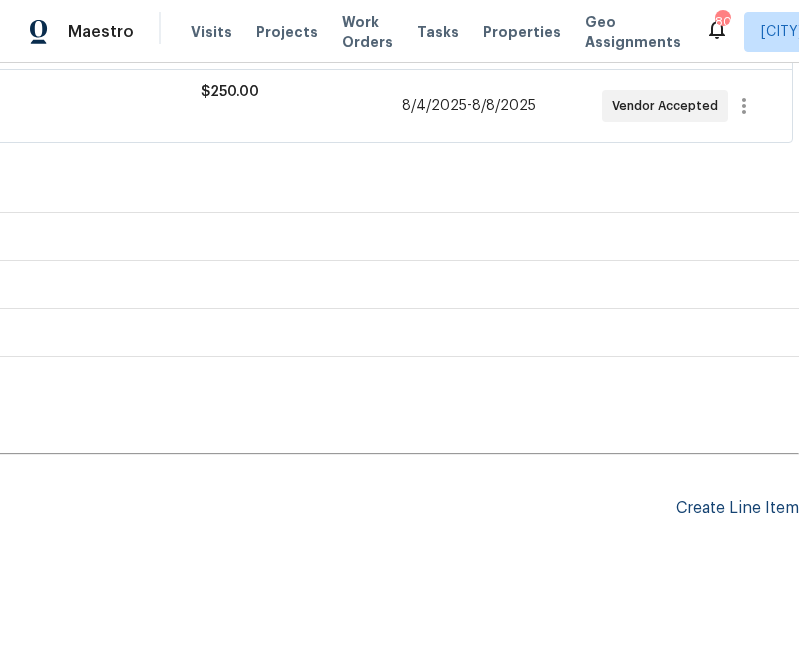 click on "Create Line Item" at bounding box center (737, 508) 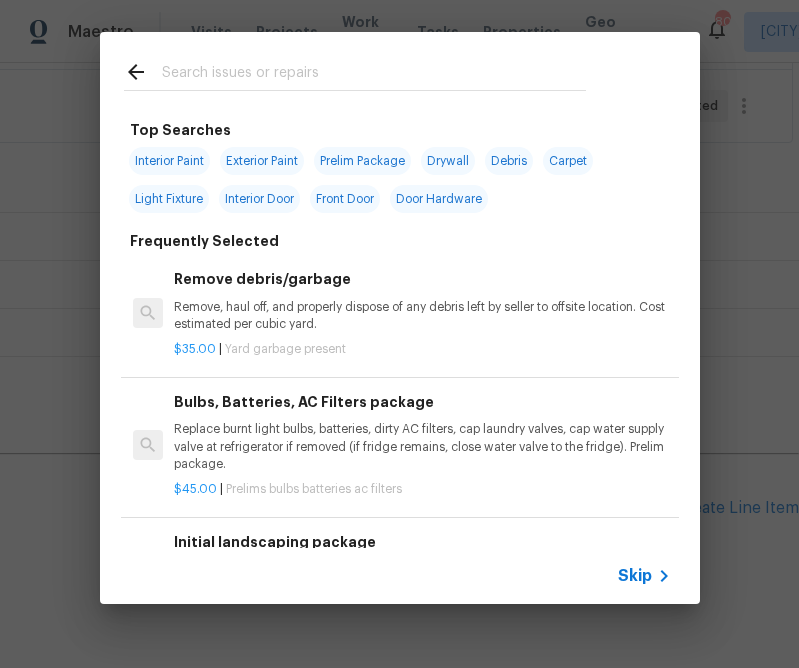 click on "Skip" at bounding box center (400, 576) 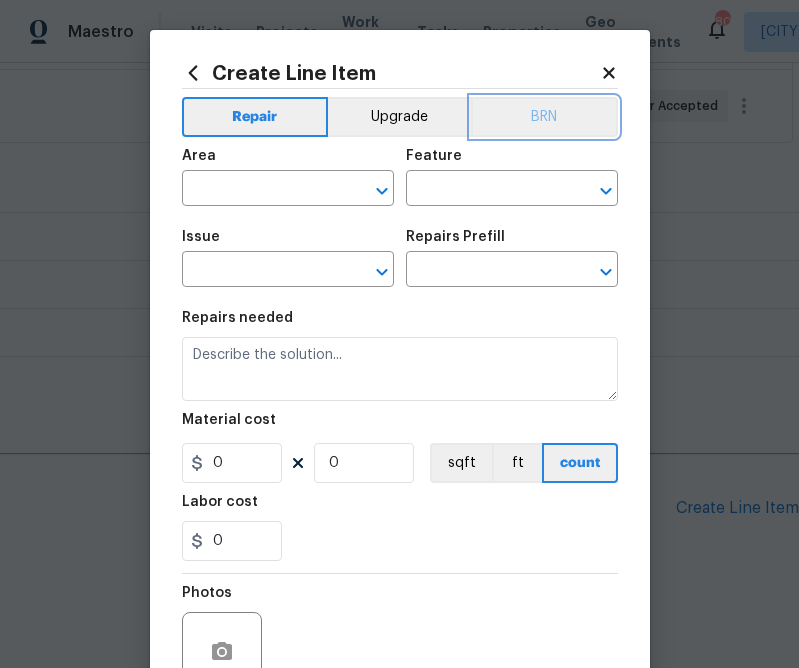 drag, startPoint x: 528, startPoint y: 124, endPoint x: 517, endPoint y: 124, distance: 11 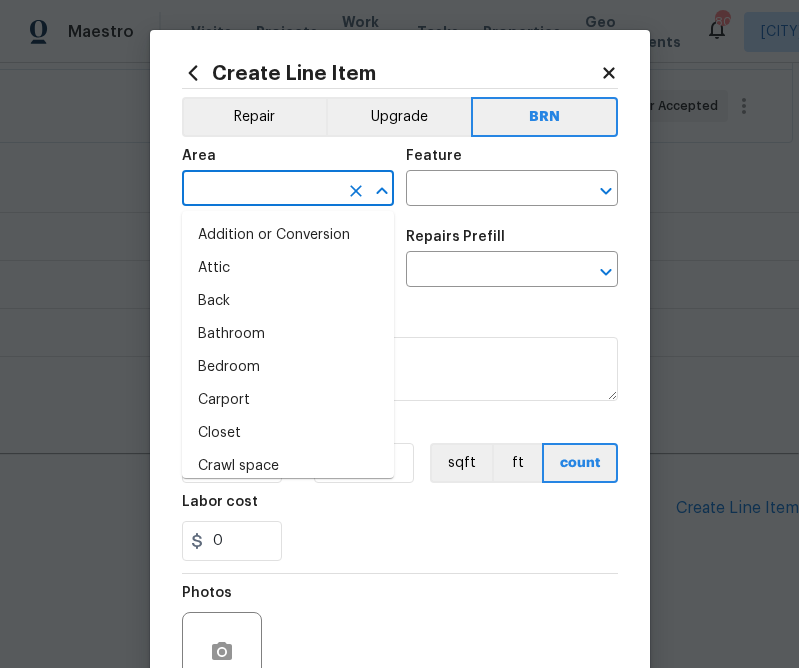 click at bounding box center (260, 190) 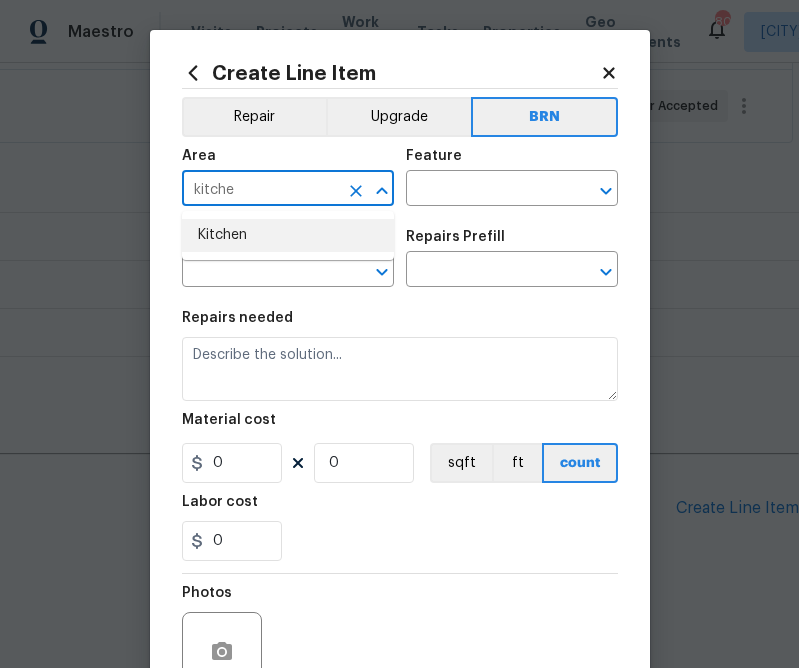 click on "Kitchen" at bounding box center (288, 235) 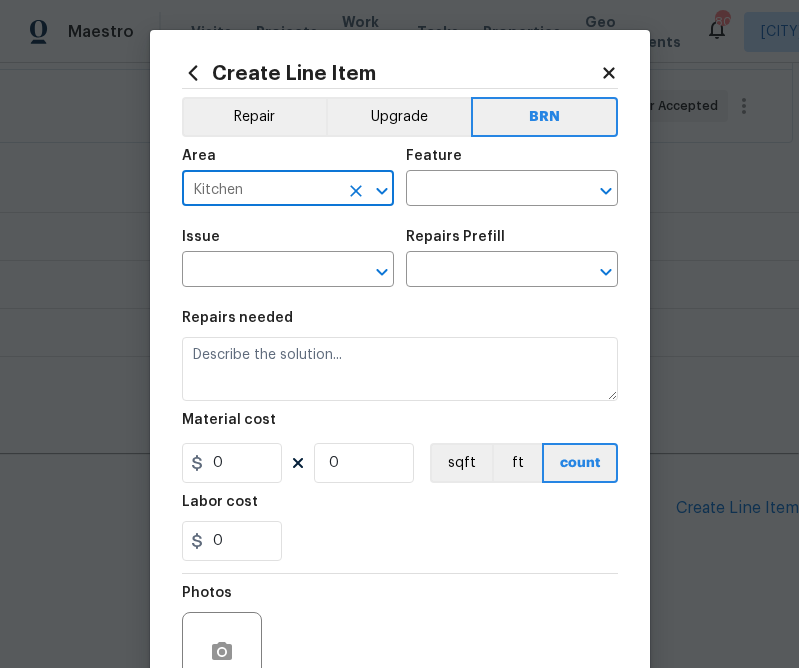 type on "Kitchen" 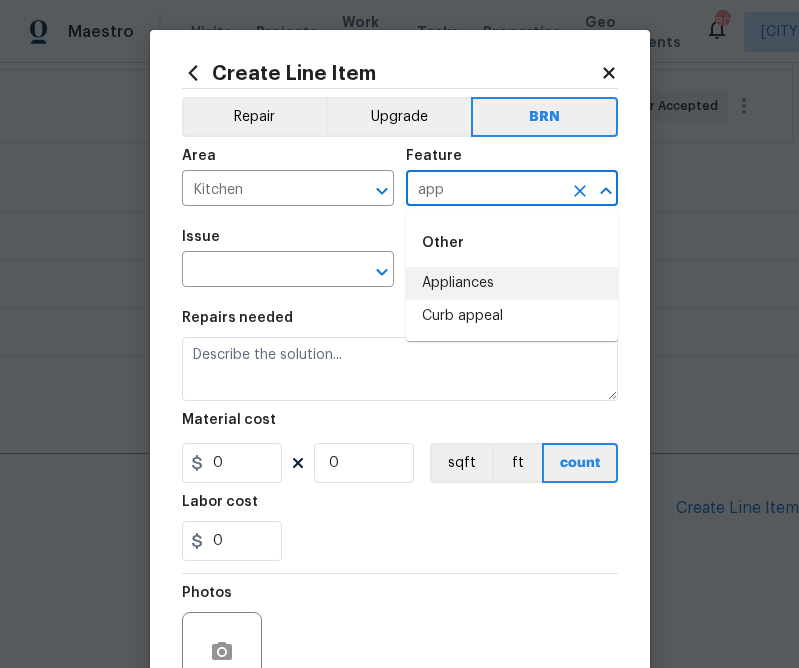 click on "Appliances" at bounding box center [512, 283] 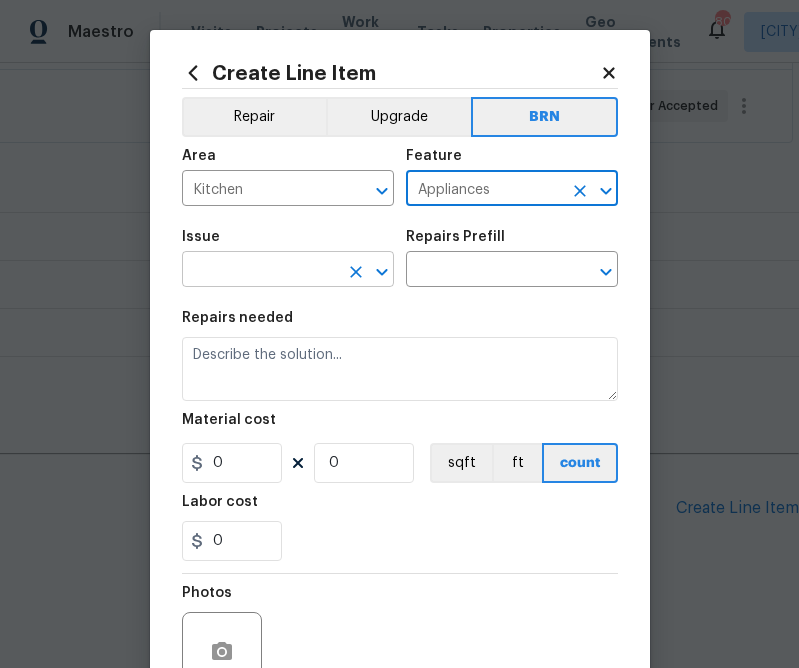 type on "Appliances" 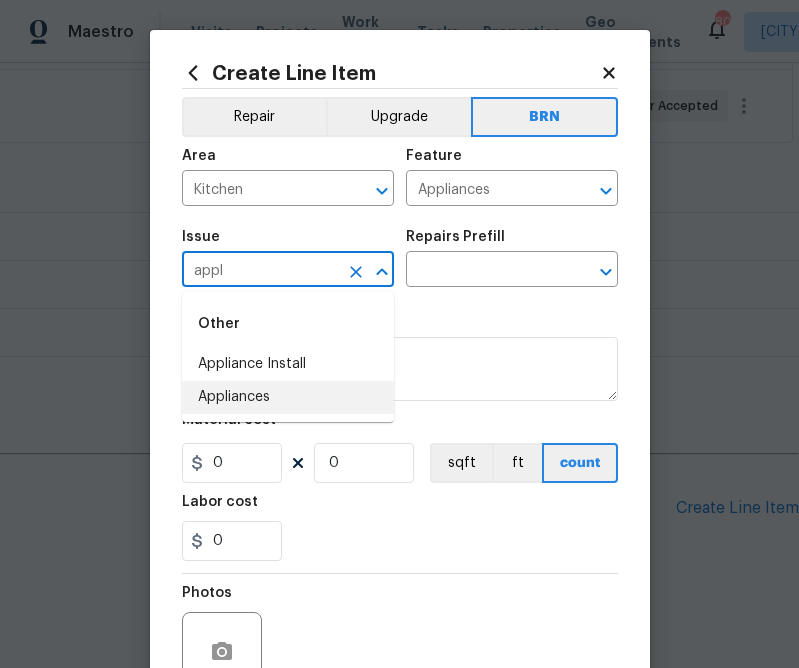 click on "Appliances" at bounding box center [288, 397] 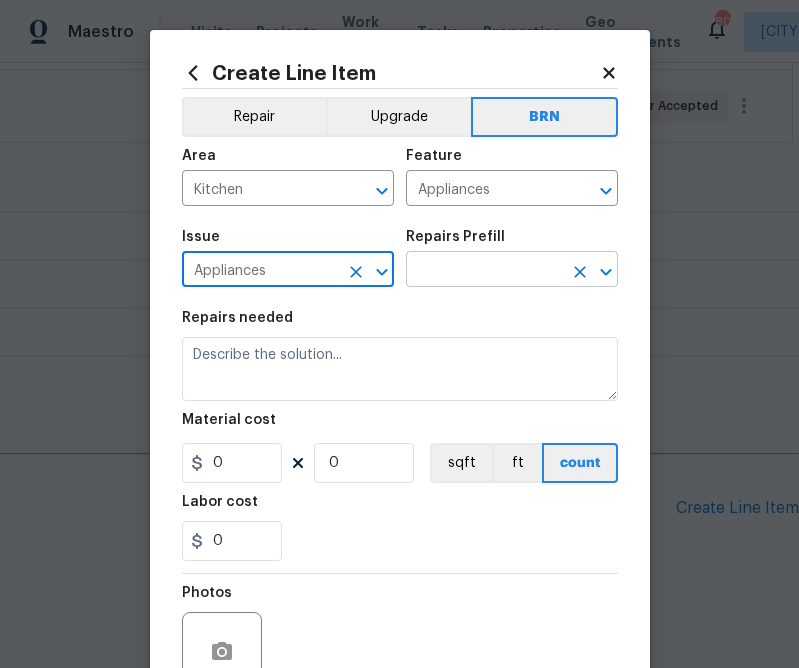 type on "Appliances" 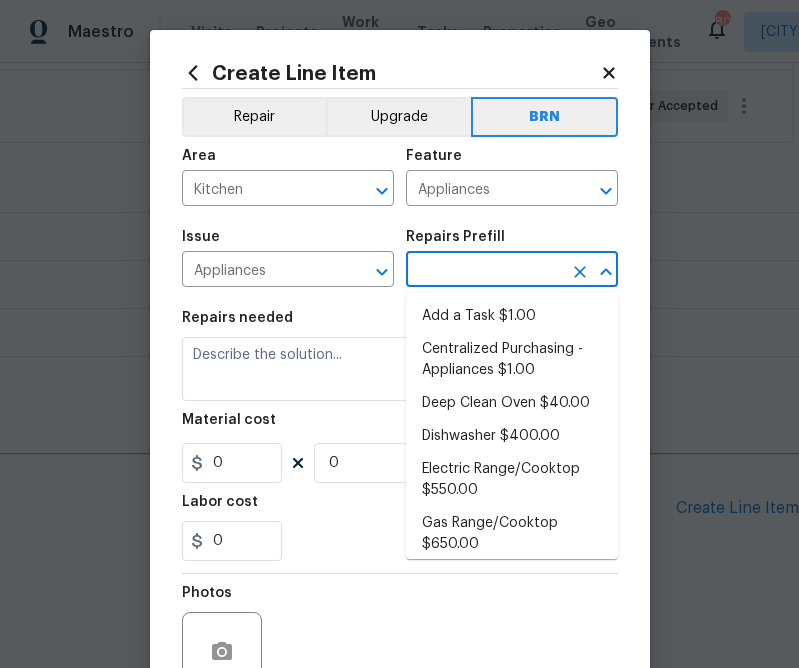 click at bounding box center [484, 271] 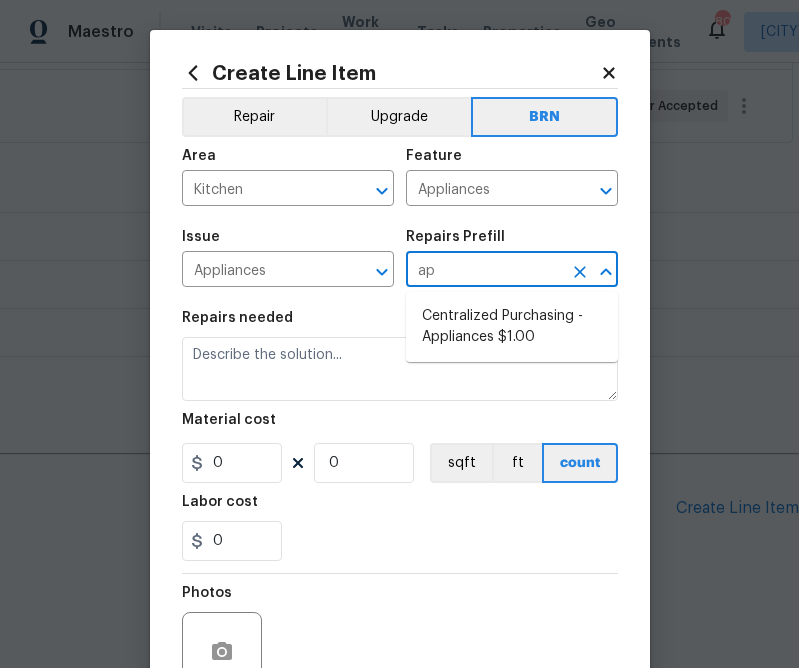 type on "app" 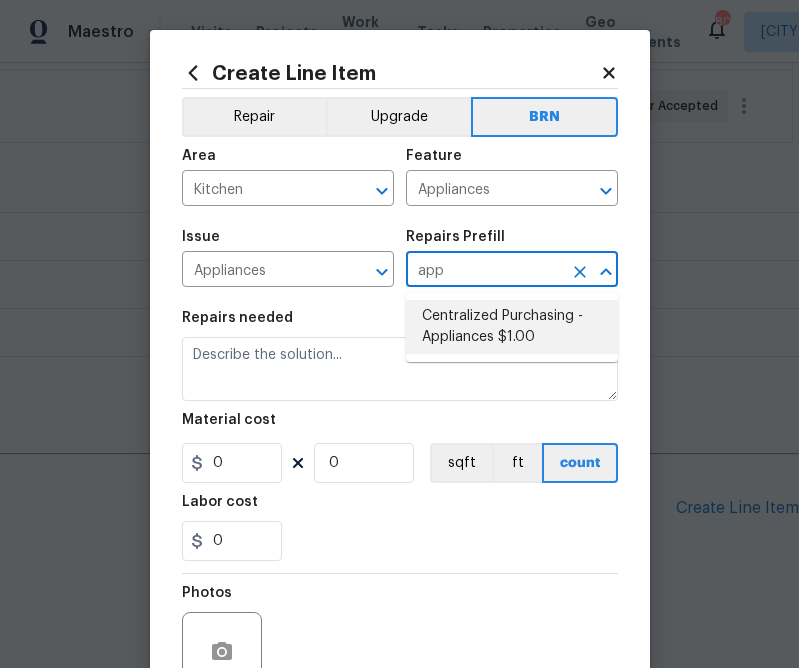 click on "Centralized Purchasing - Appliances $1.00" at bounding box center (512, 327) 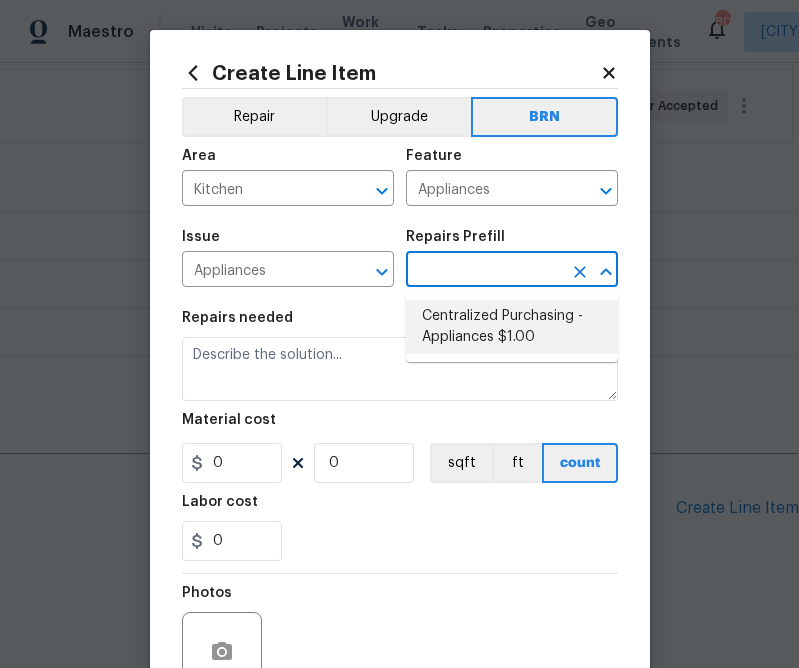 type on "Centralized Purchasing - Appliances $1.00" 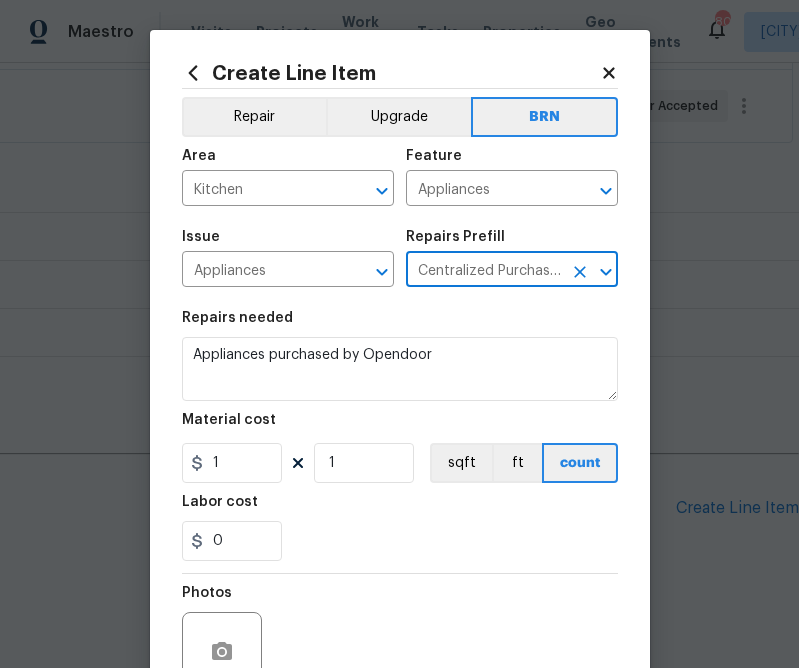 type on "Centralized Purchasing - Appliances $1.00" 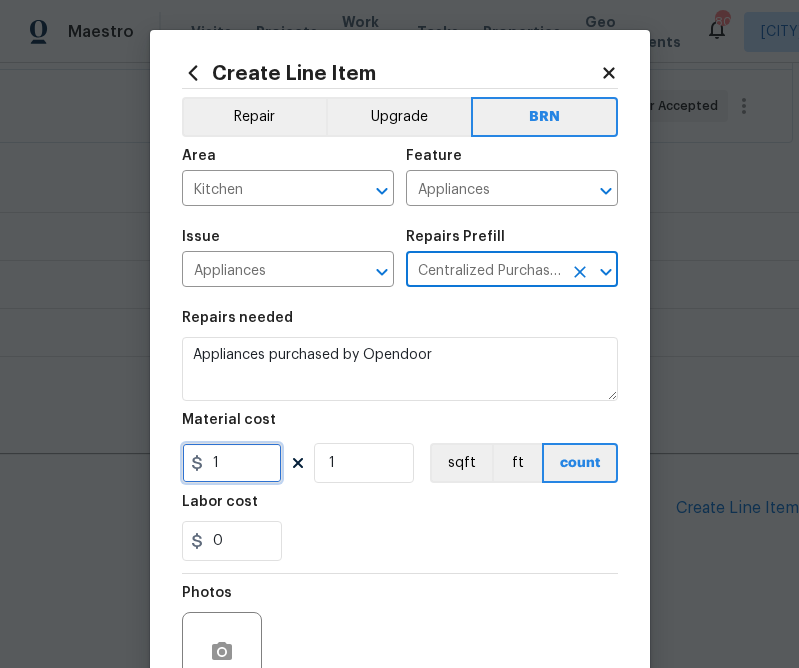 click on "1" at bounding box center [232, 463] 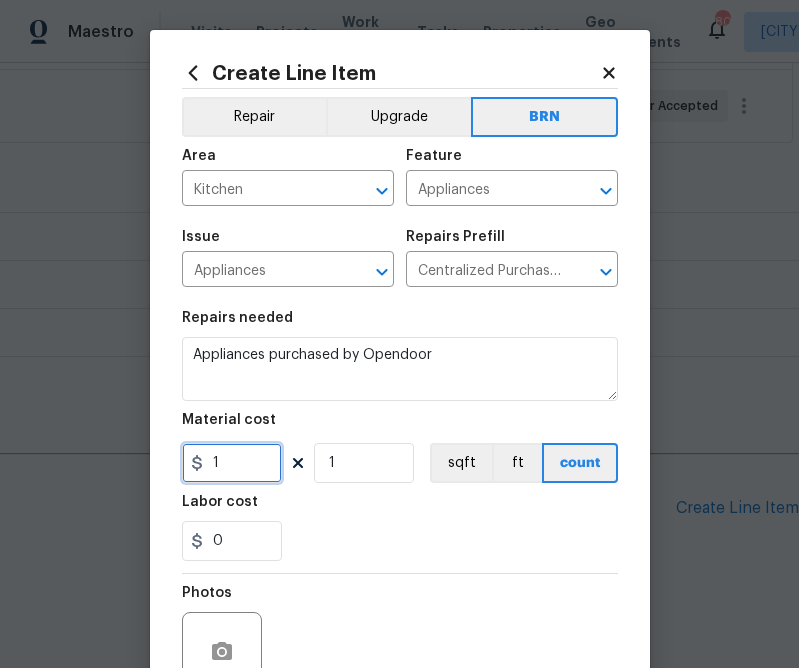 click on "1" at bounding box center [232, 463] 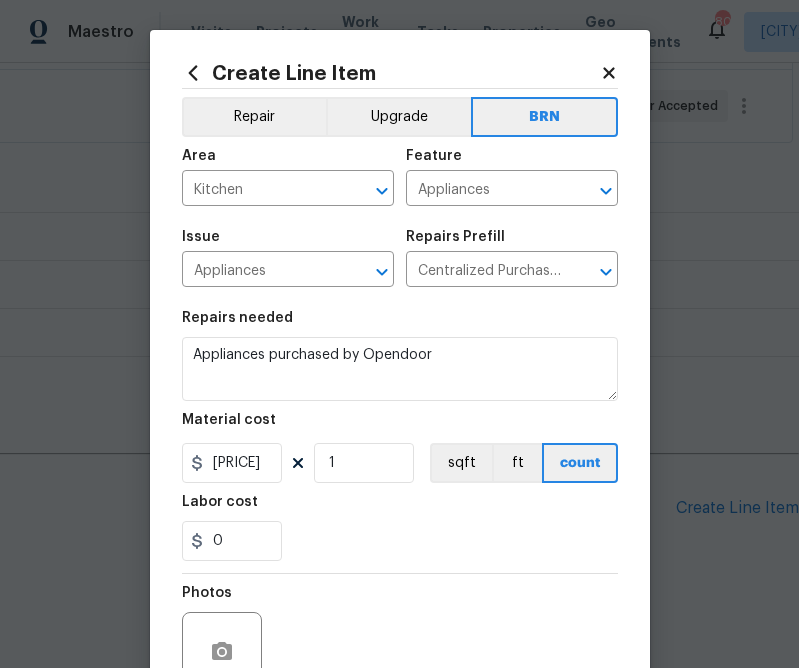 type on "[PRICE]" 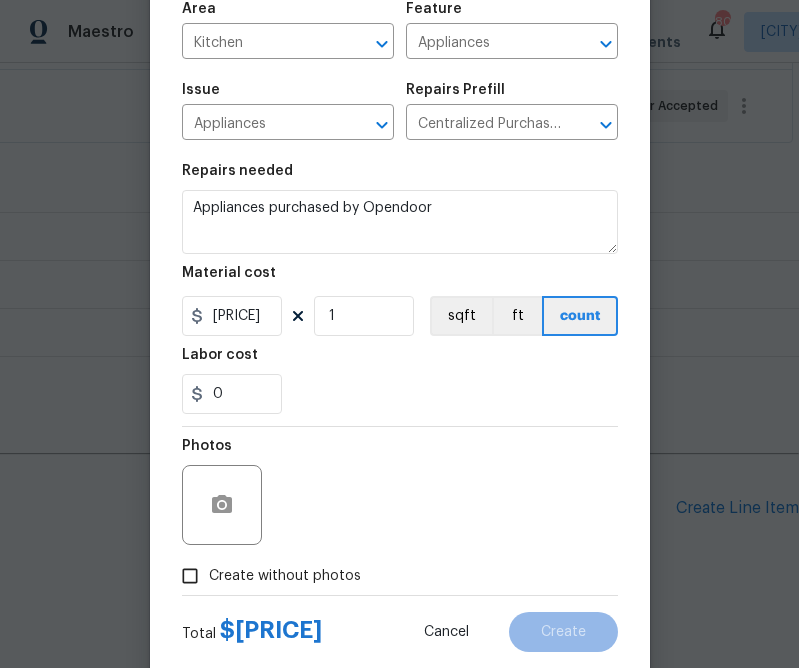 scroll, scrollTop: 153, scrollLeft: 0, axis: vertical 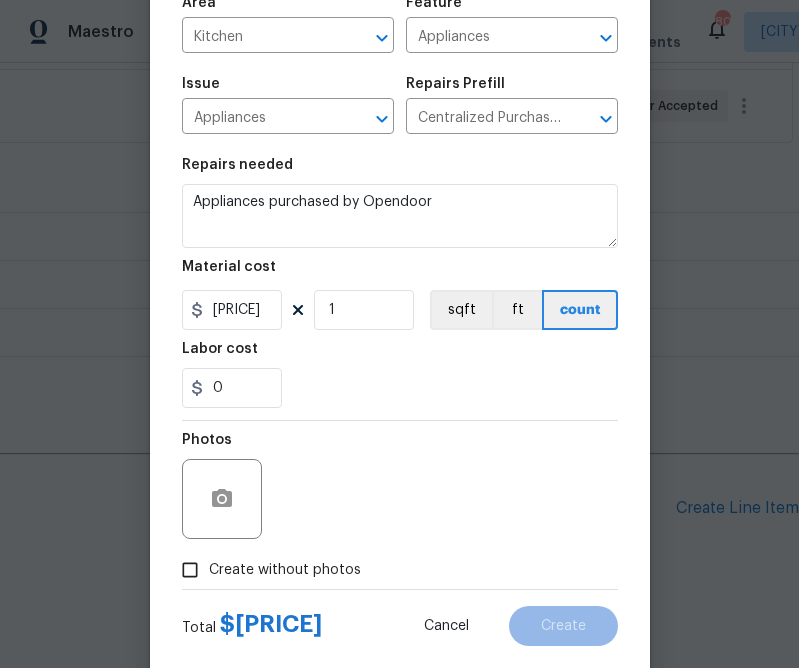 click on "Create without photos" at bounding box center (285, 570) 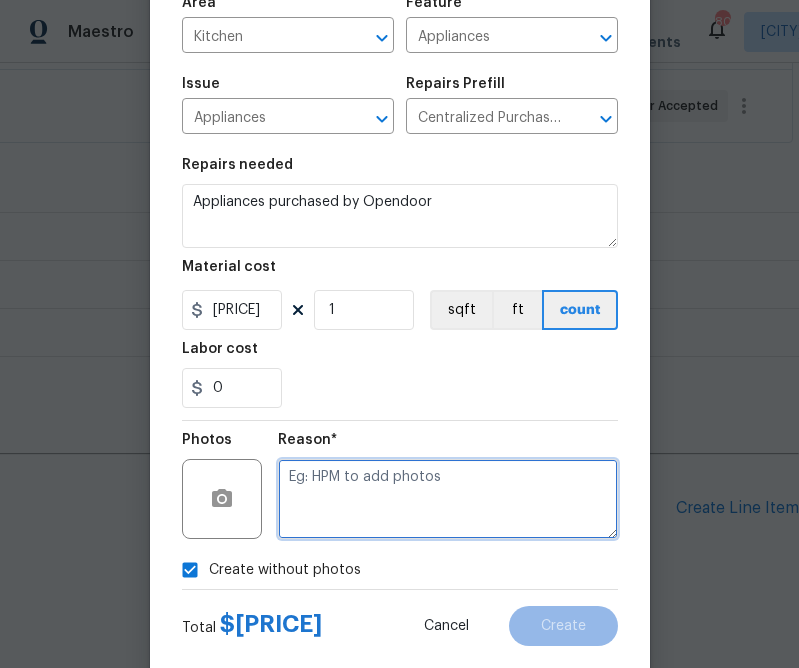 click at bounding box center (448, 499) 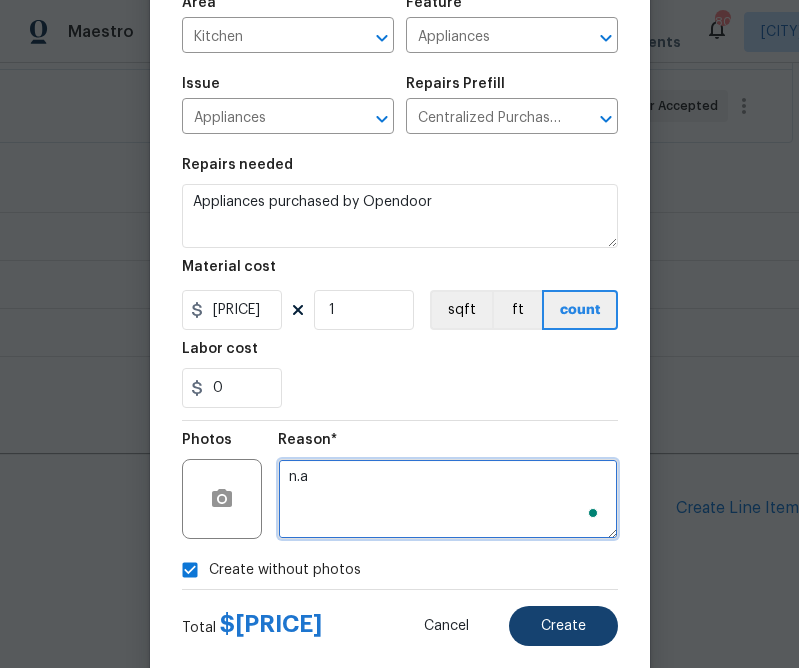 type on "n.a" 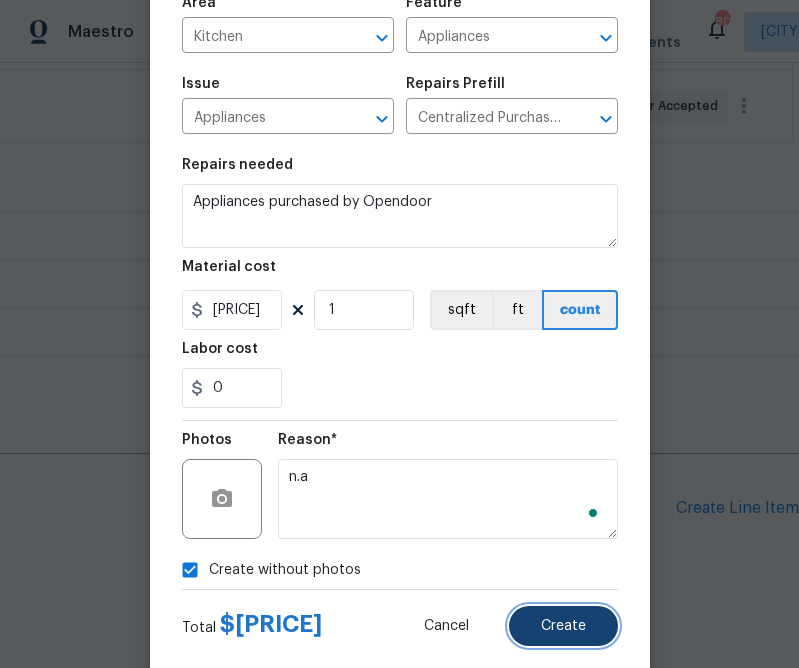 click on "Create" at bounding box center [563, 626] 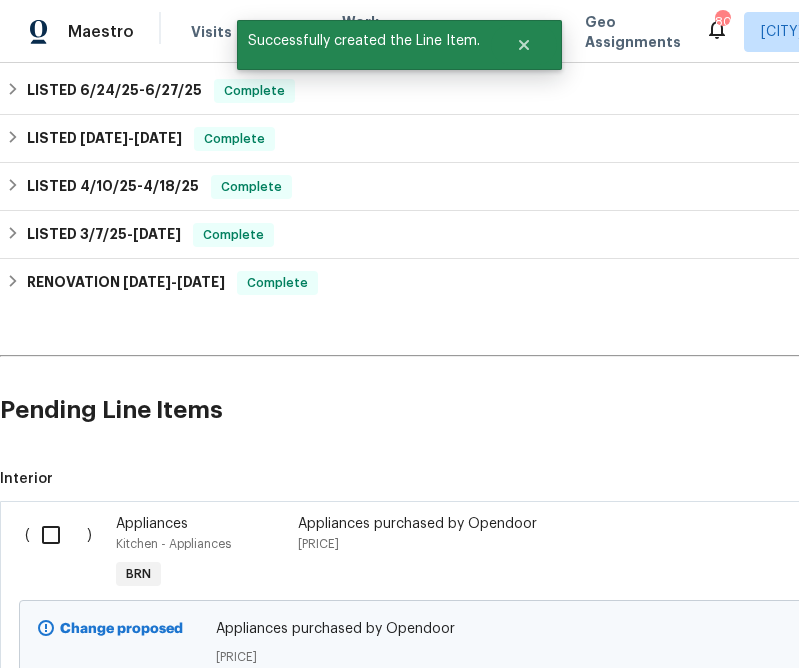scroll, scrollTop: 794, scrollLeft: 0, axis: vertical 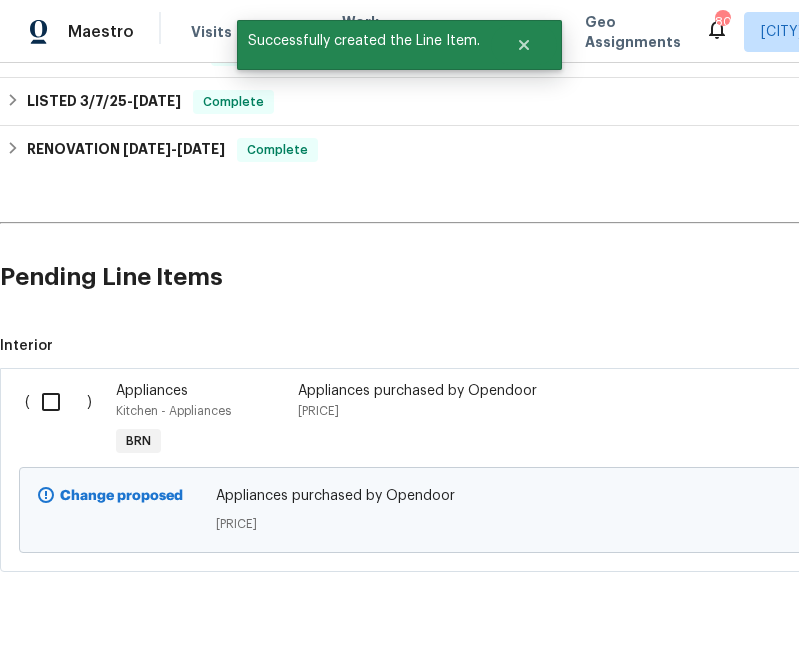 click at bounding box center (58, 402) 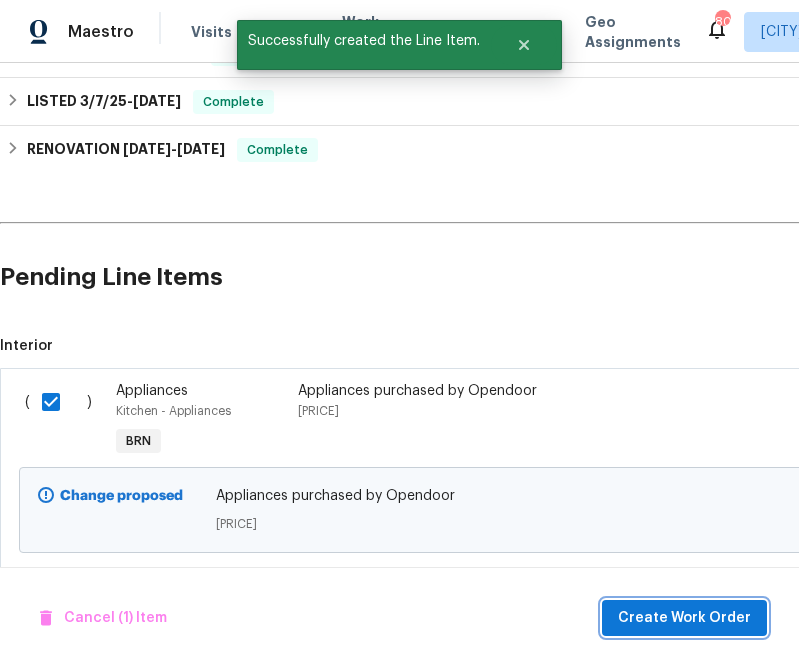 click on "Create Work Order" at bounding box center (684, 618) 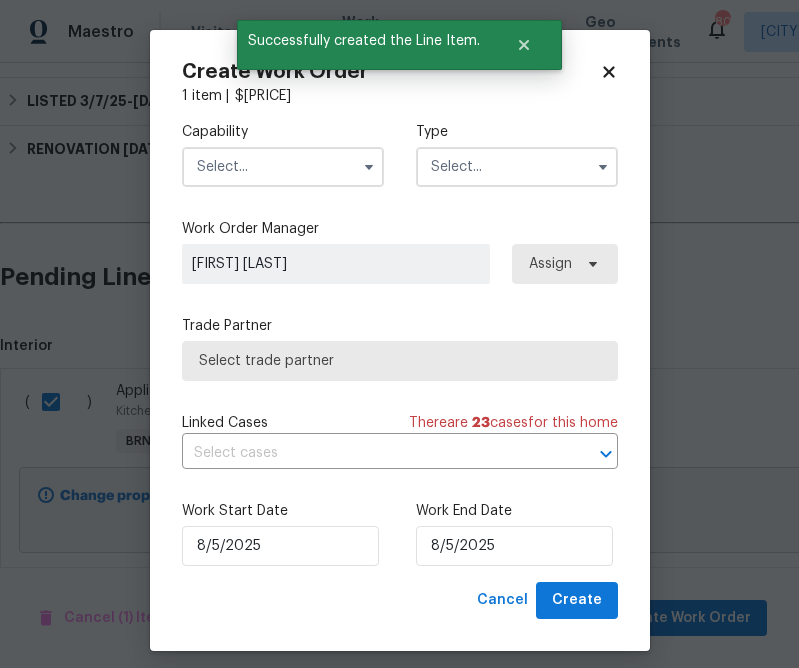 click at bounding box center [283, 167] 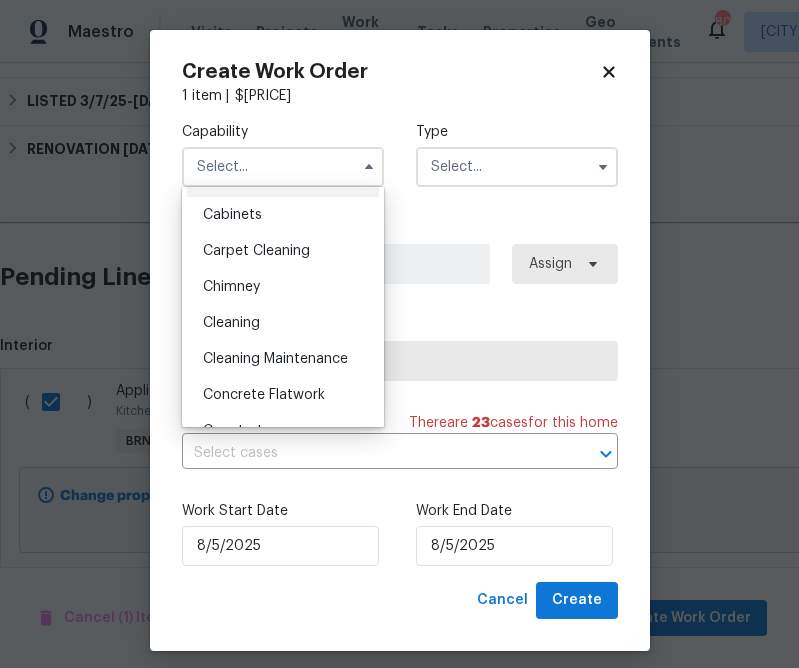 scroll, scrollTop: 0, scrollLeft: 0, axis: both 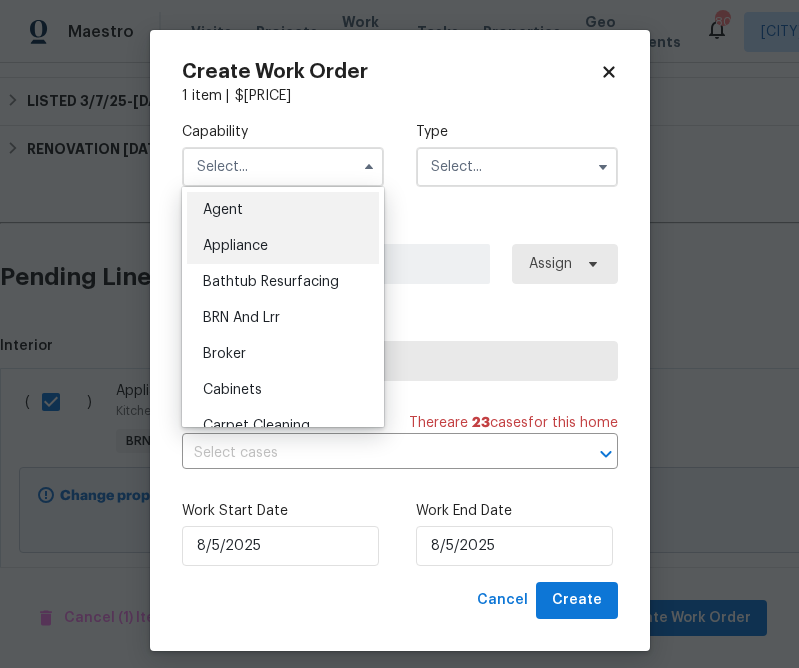 click on "Appliance" at bounding box center [283, 246] 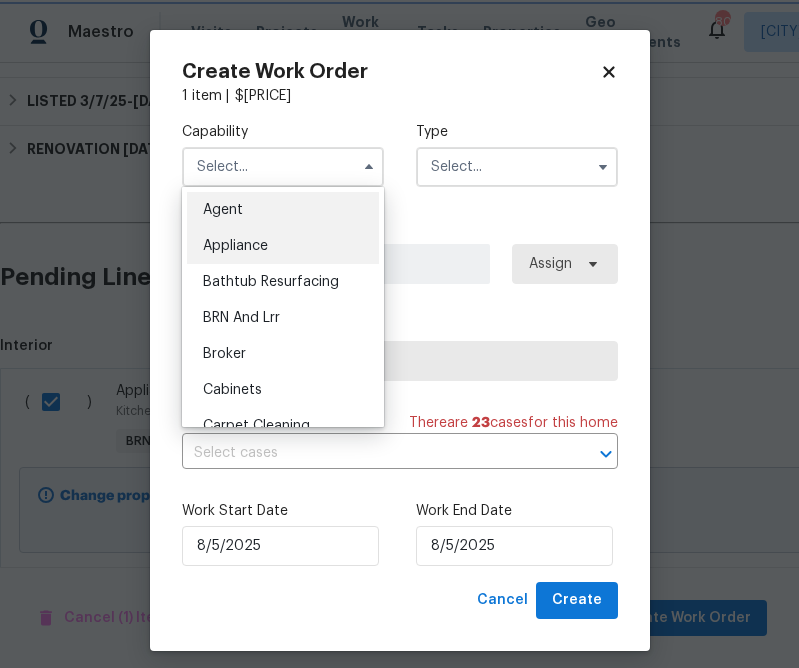 type on "Appliance" 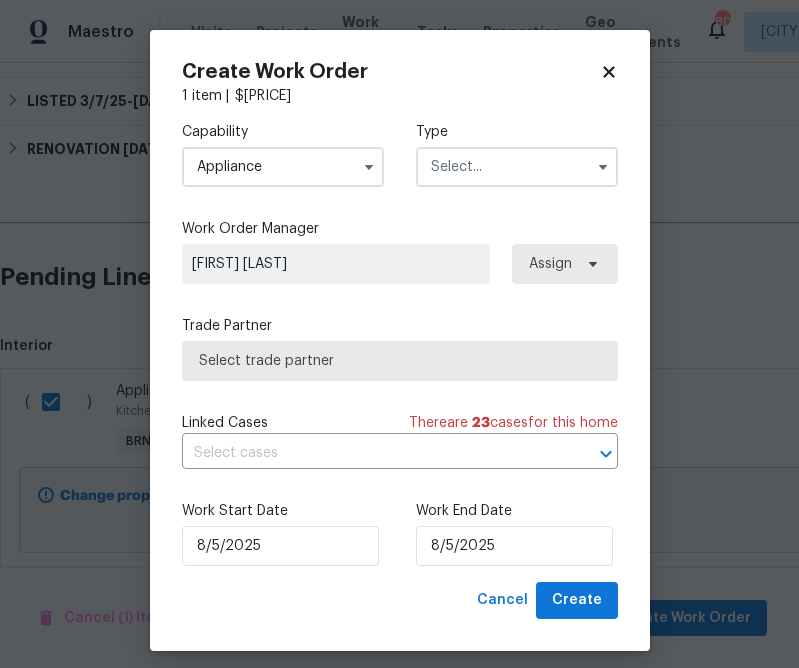 click at bounding box center [517, 167] 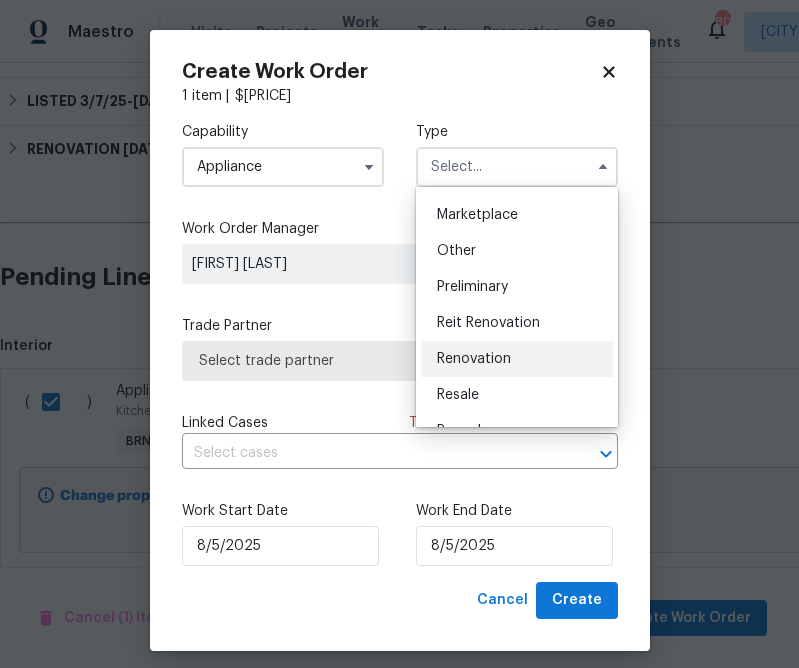 scroll, scrollTop: 367, scrollLeft: 0, axis: vertical 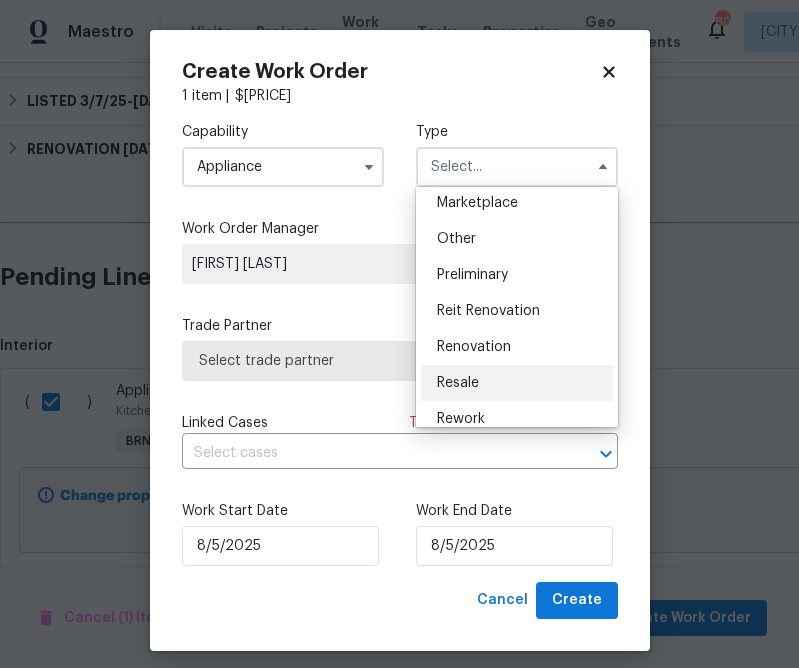 click on "Resale" at bounding box center (517, 383) 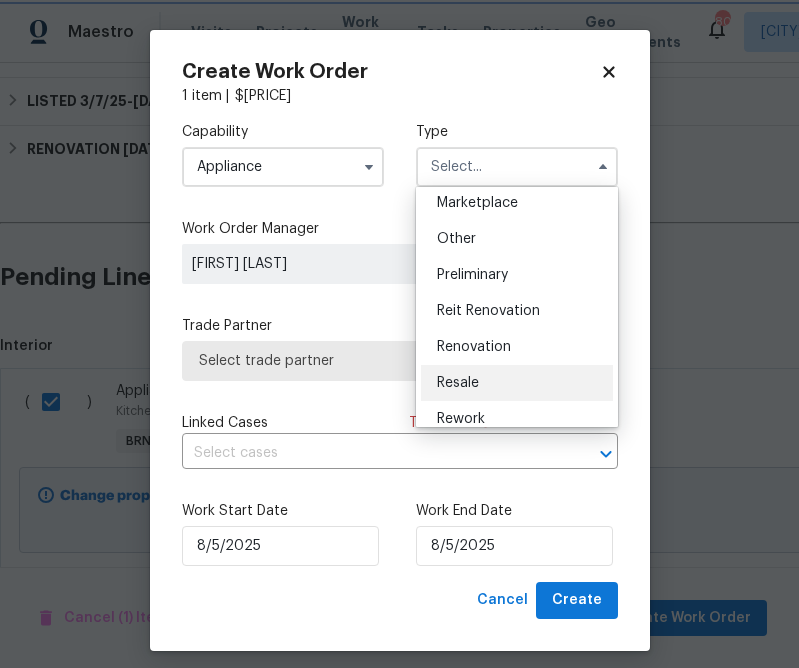 type on "Resale" 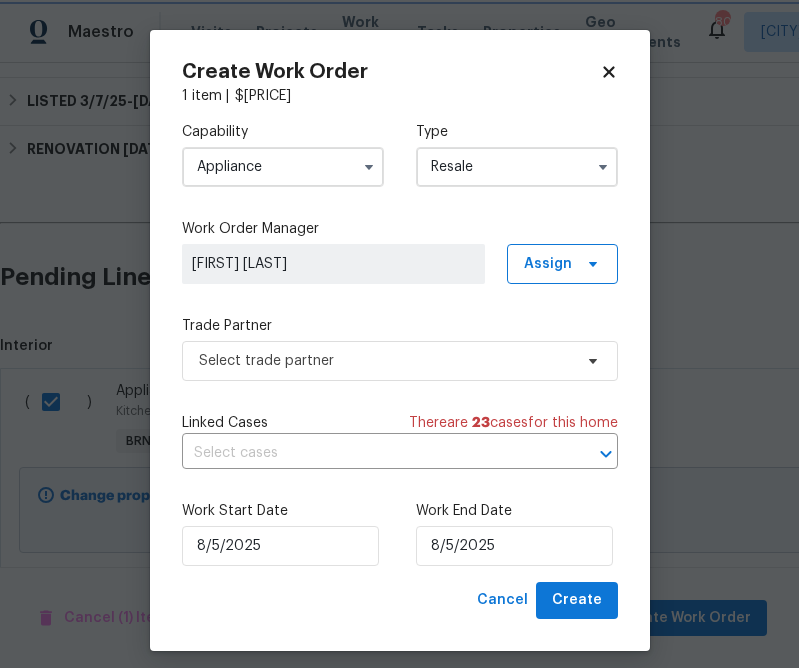 scroll, scrollTop: 0, scrollLeft: 0, axis: both 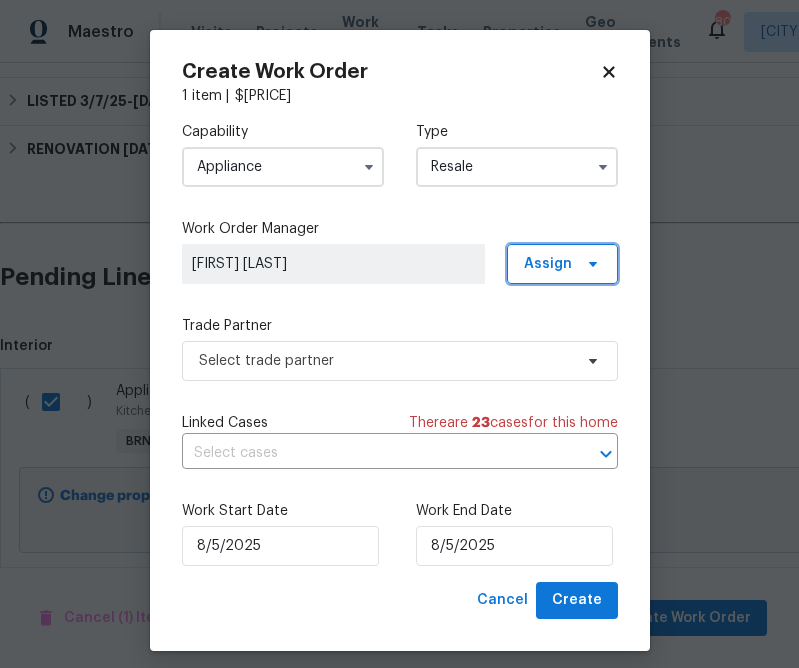 click on "Assign" at bounding box center (548, 264) 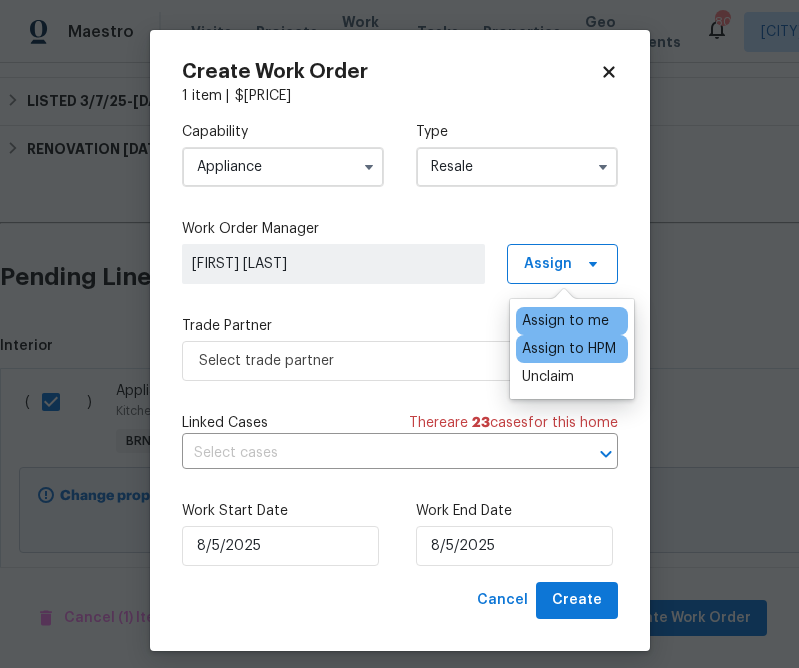 click on "Assign to HPM" at bounding box center (569, 349) 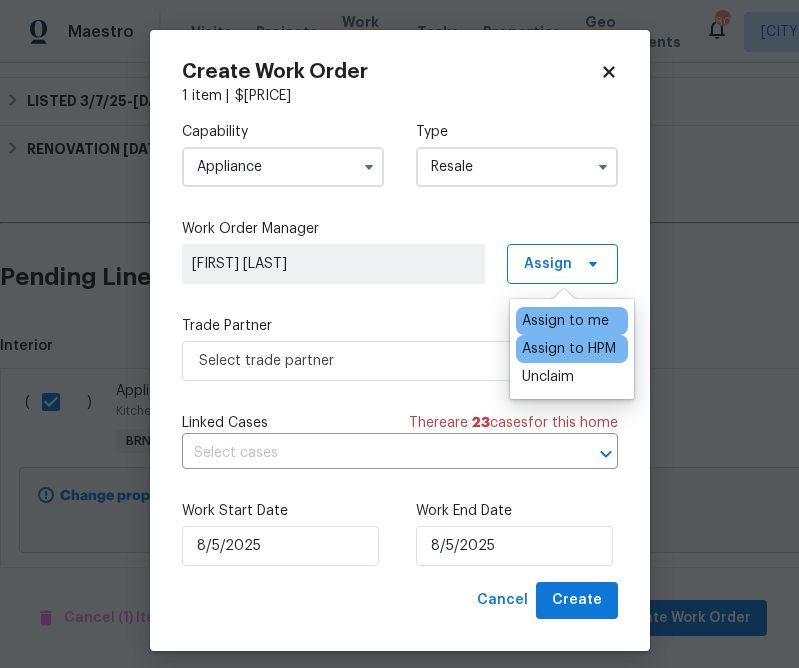 click on "Assign to me" at bounding box center [565, 321] 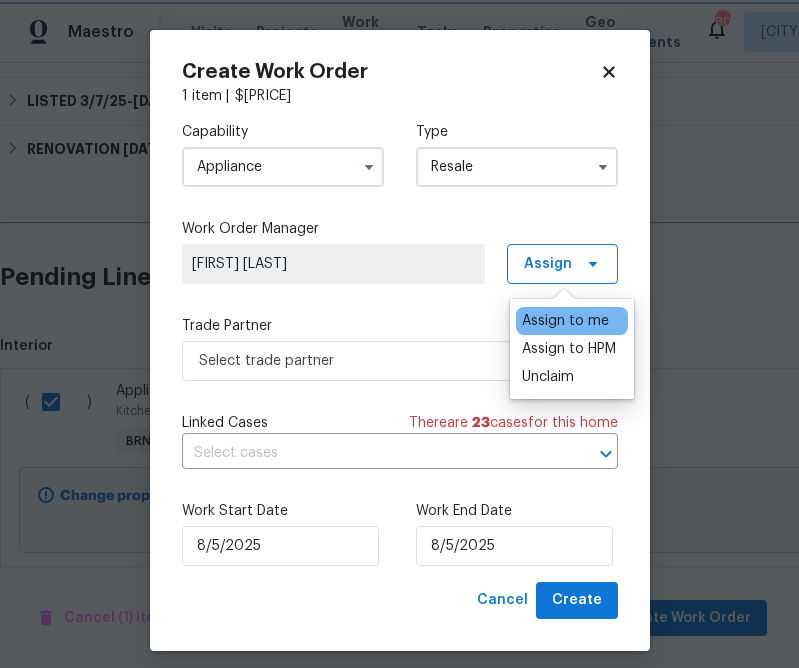 click on "Trade Partner" at bounding box center [400, 326] 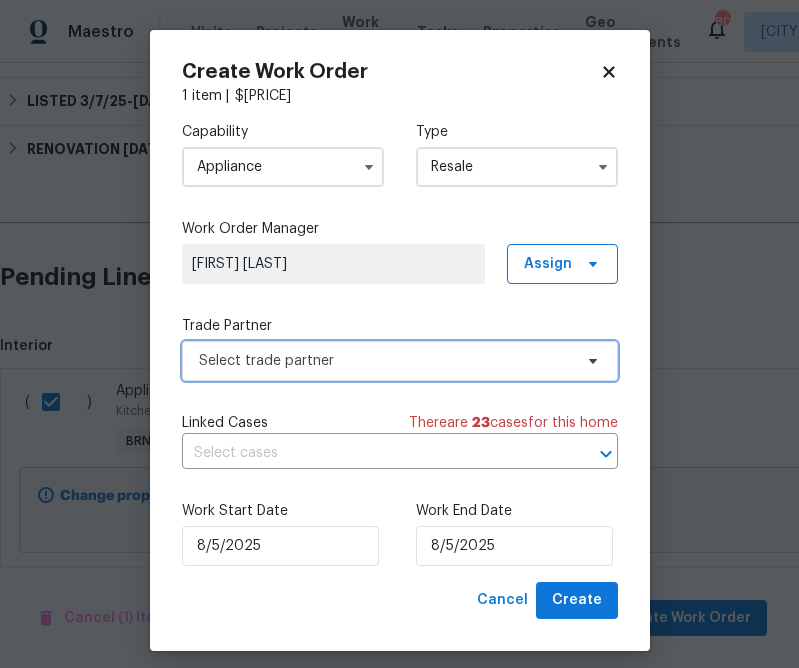 click on "Select trade partner" at bounding box center (385, 361) 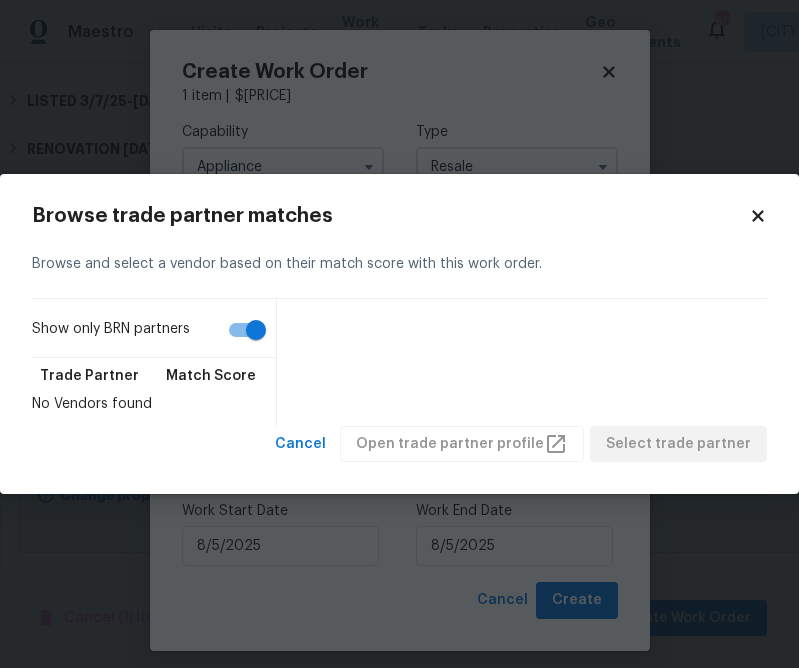 click on "Show only BRN partners" at bounding box center [256, 330] 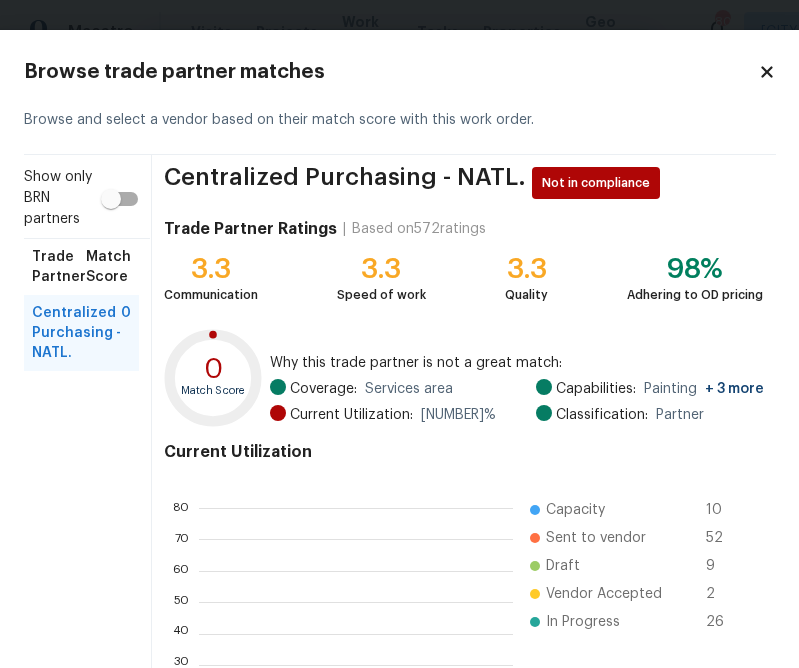 scroll, scrollTop: 2, scrollLeft: 1, axis: both 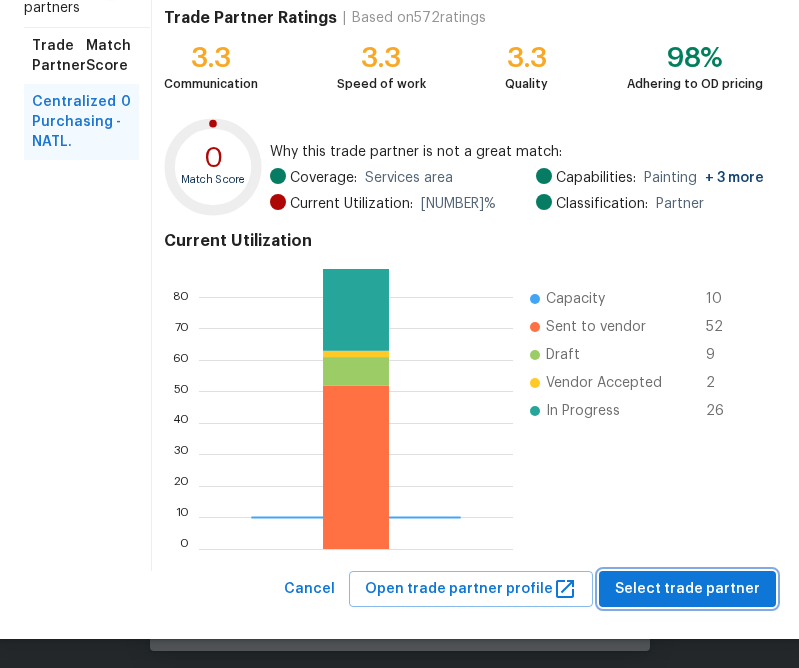 click on "Select trade partner" at bounding box center (687, 589) 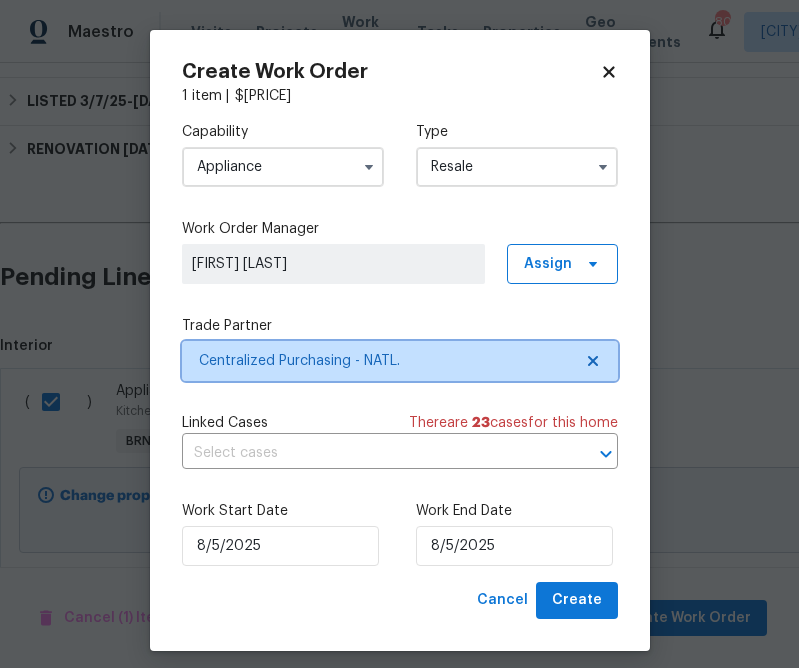 scroll, scrollTop: 0, scrollLeft: 0, axis: both 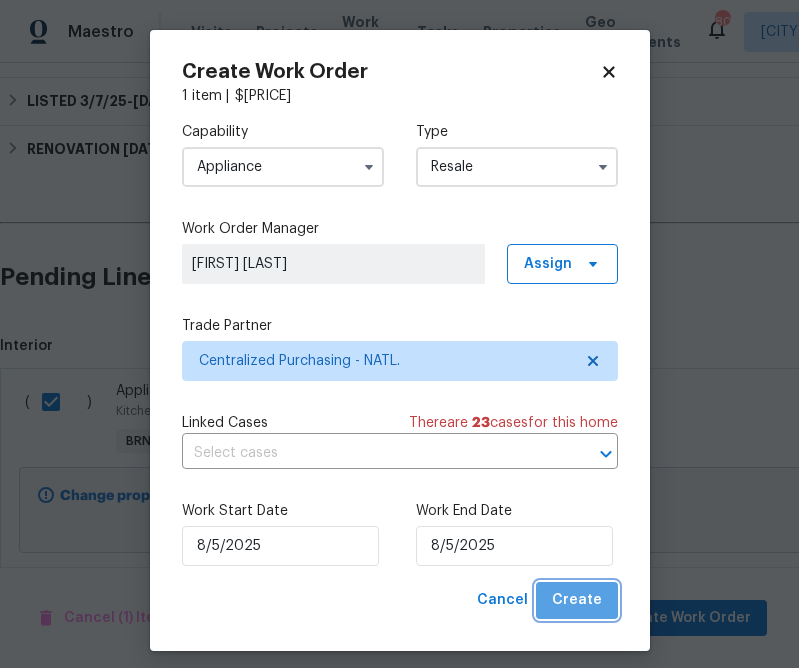 click on "Create" at bounding box center (577, 600) 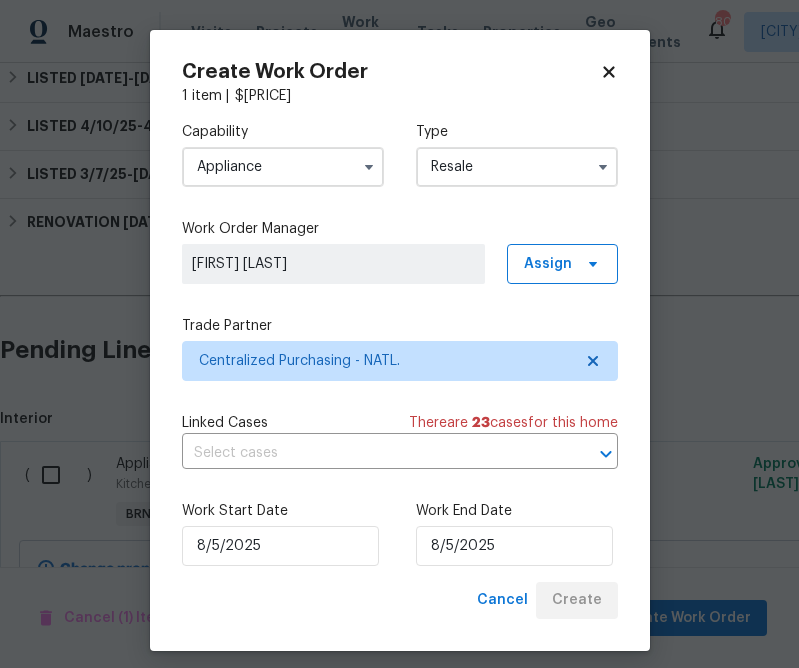 scroll, scrollTop: 867, scrollLeft: 0, axis: vertical 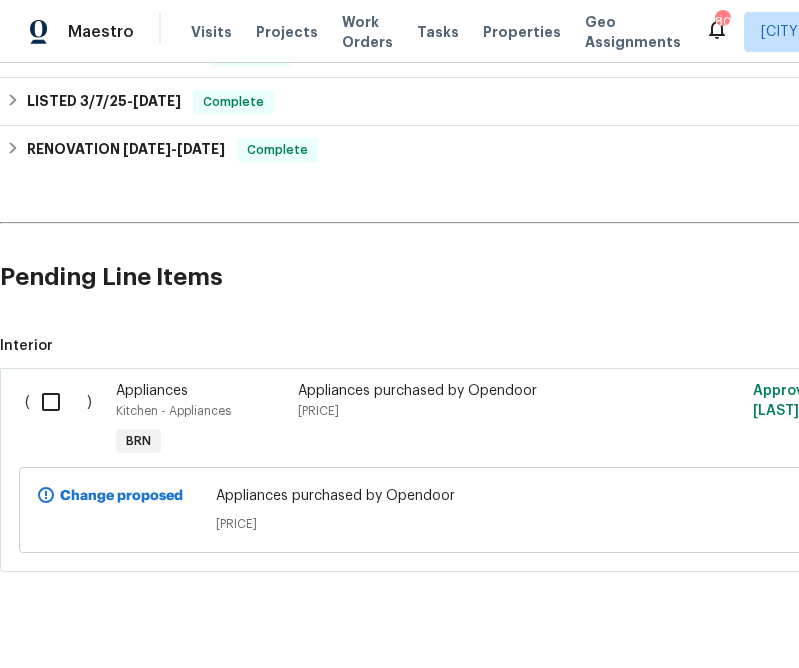 click at bounding box center (58, 402) 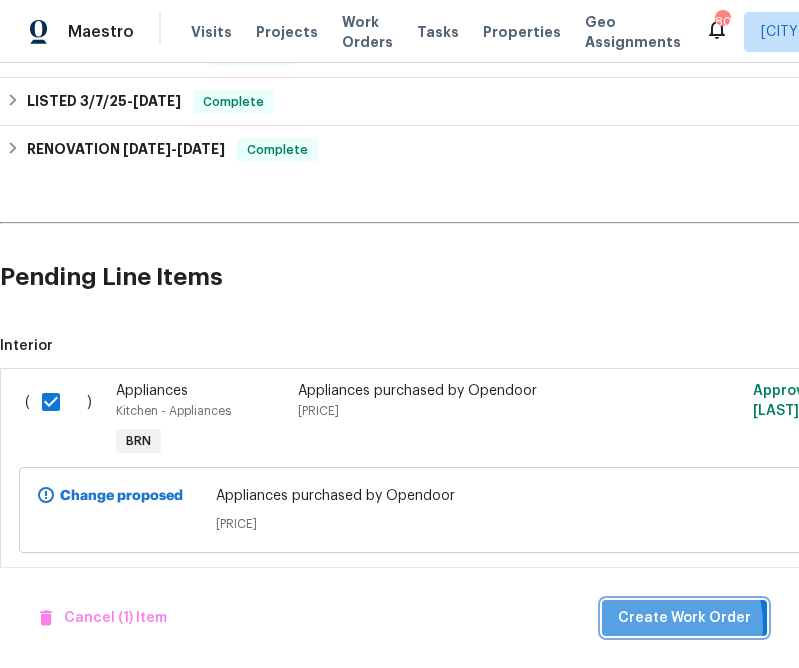 click on "Create Work Order" at bounding box center [684, 618] 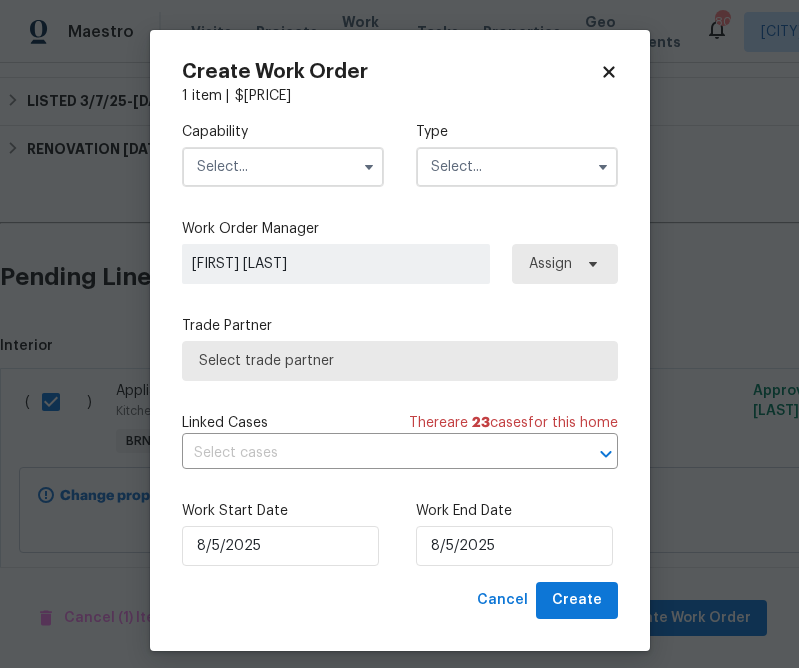 click at bounding box center [283, 167] 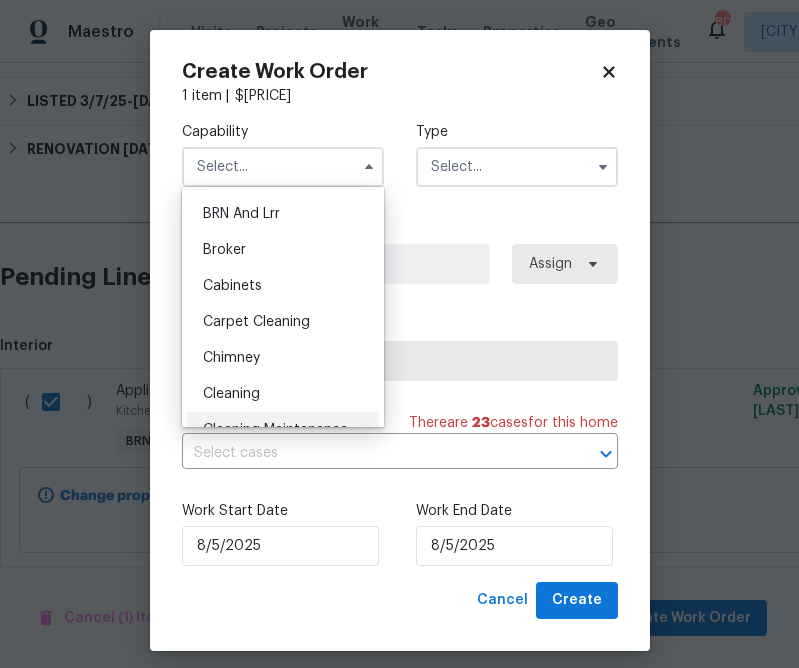 scroll, scrollTop: 0, scrollLeft: 0, axis: both 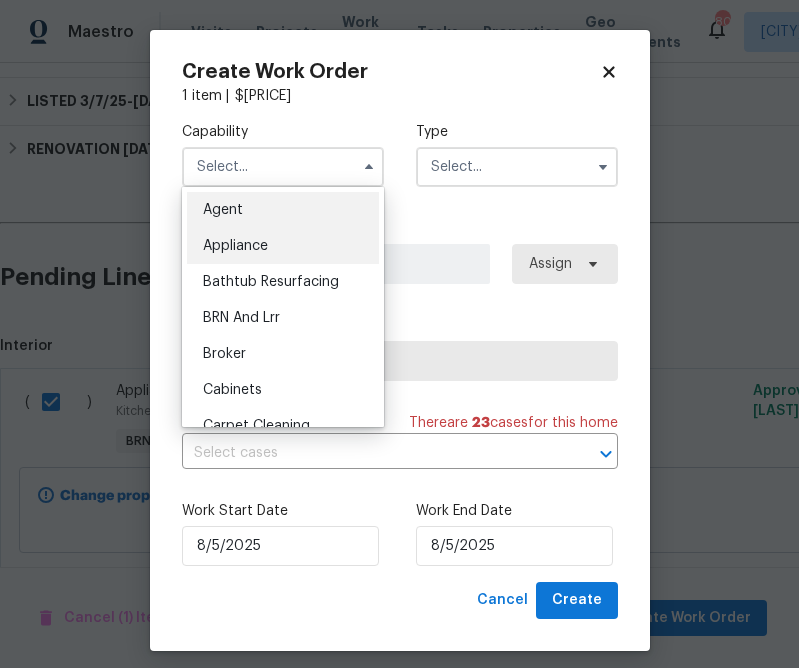 click on "Appliance" at bounding box center (283, 246) 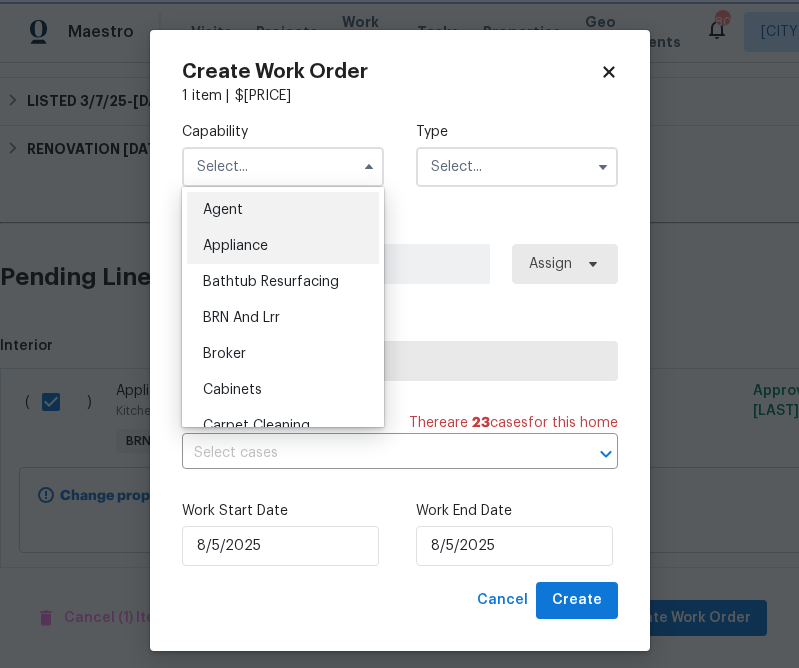 type on "Appliance" 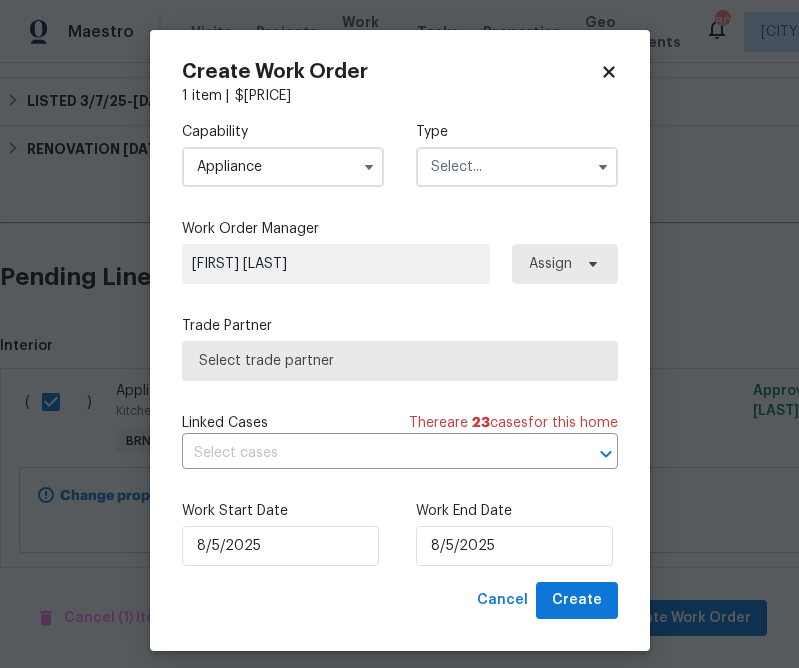 click at bounding box center (517, 167) 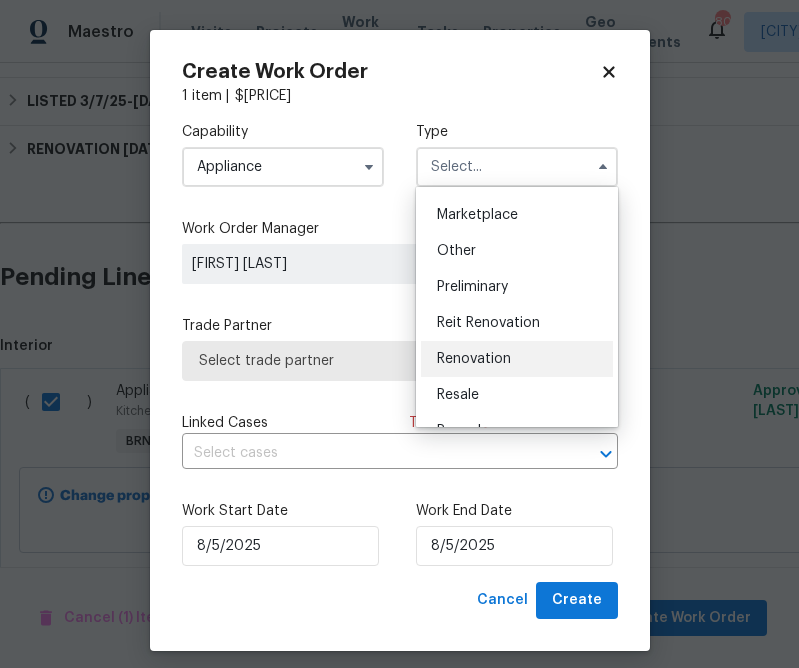 scroll, scrollTop: 363, scrollLeft: 0, axis: vertical 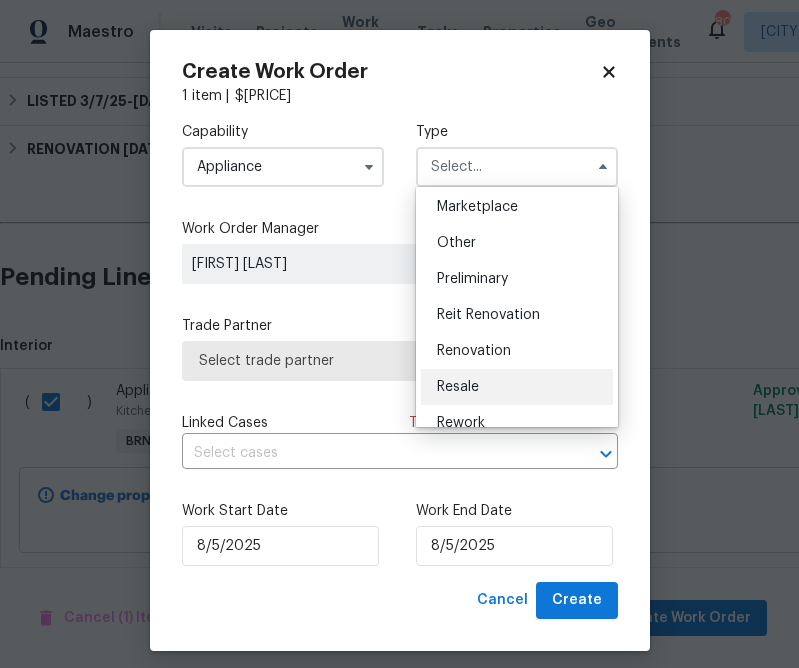 click on "Resale" at bounding box center (517, 387) 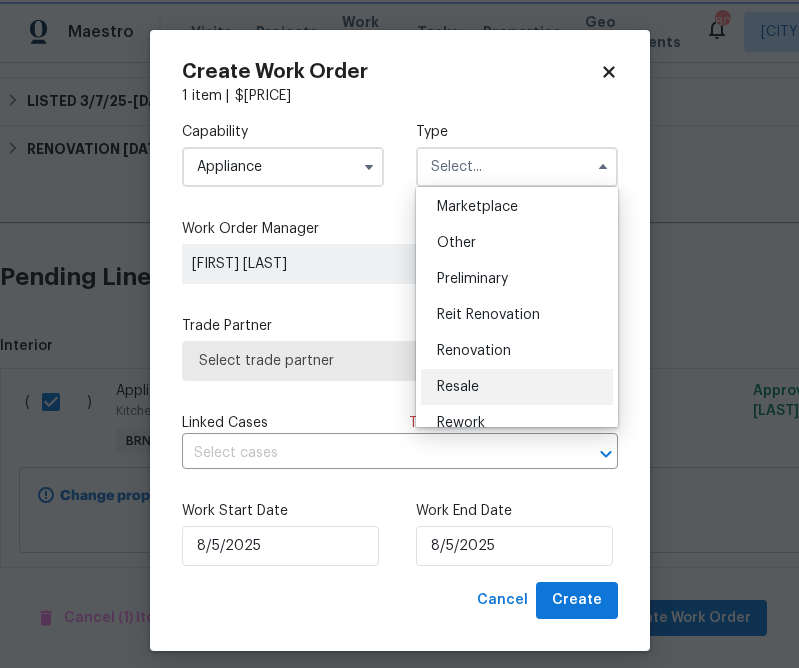 type on "Resale" 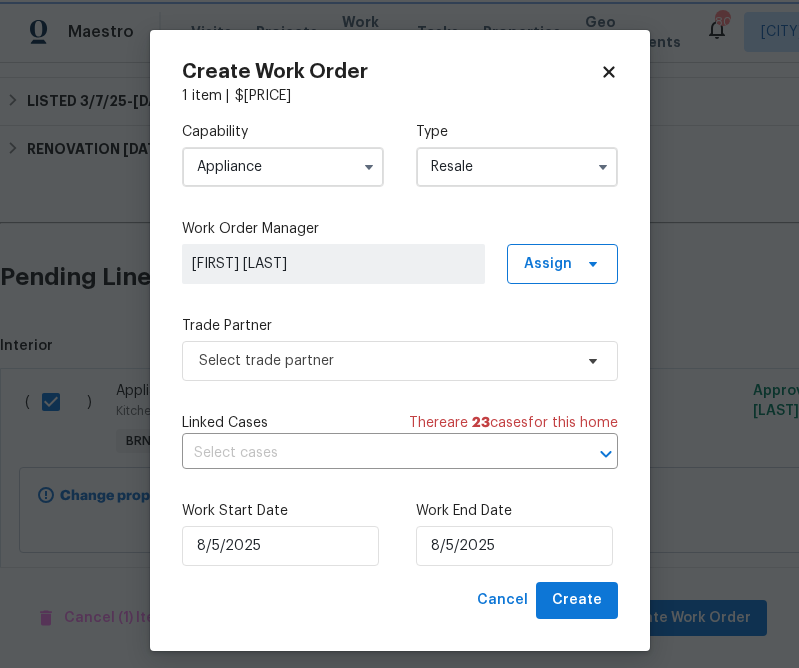 scroll, scrollTop: 0, scrollLeft: 0, axis: both 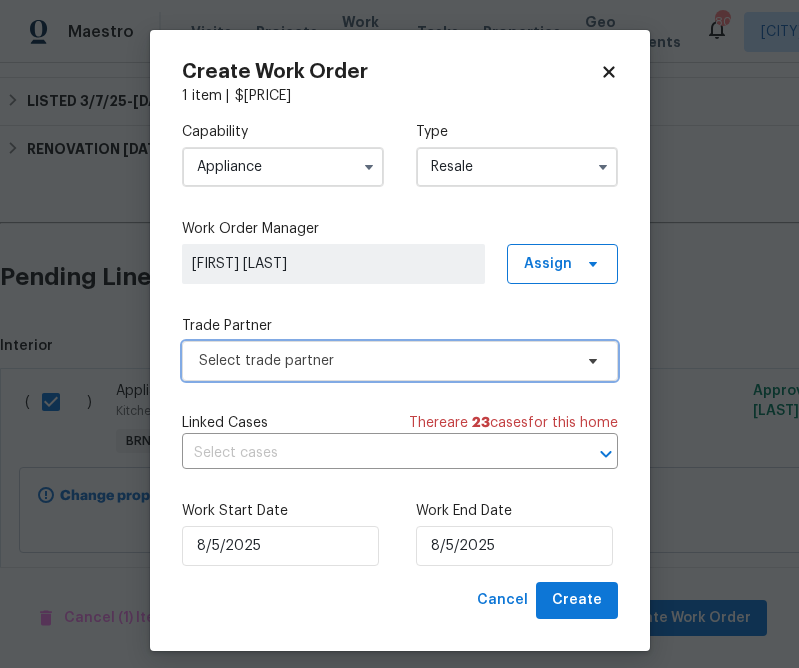 click on "Select trade partner" at bounding box center [385, 361] 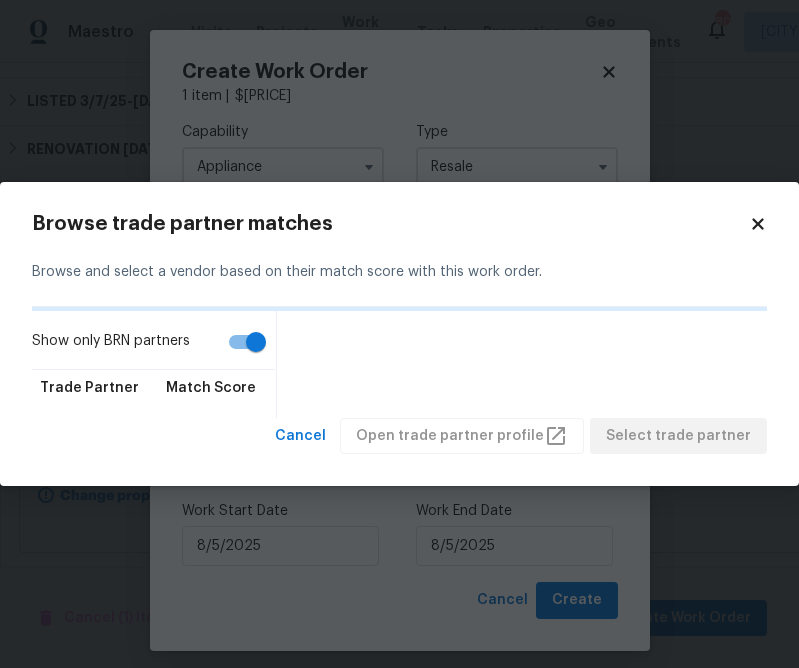 click on "Show only BRN partners" at bounding box center [256, 342] 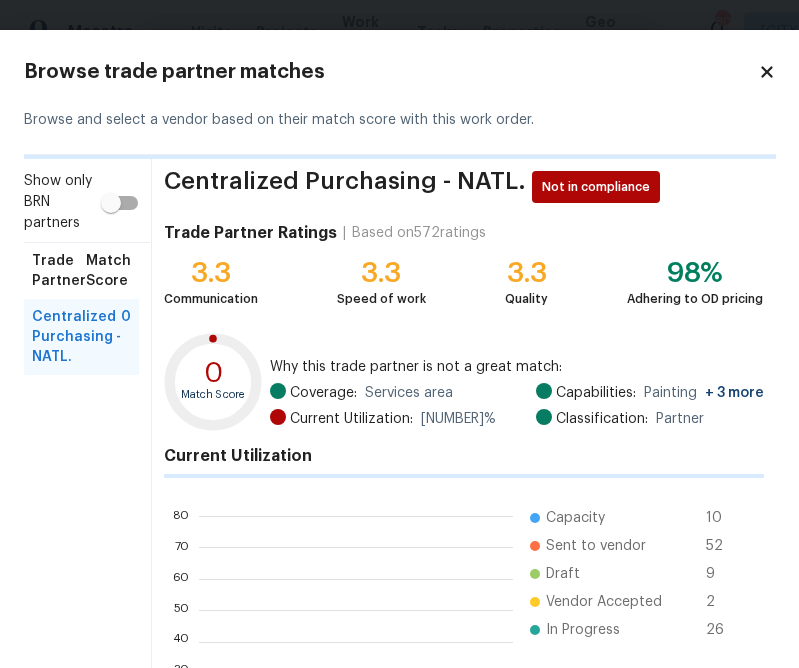 scroll, scrollTop: 2, scrollLeft: 1, axis: both 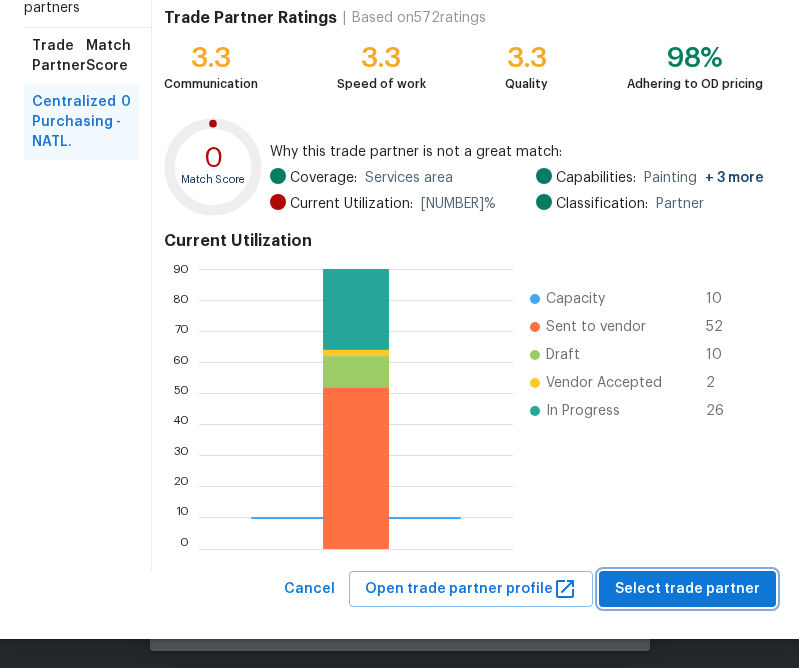click on "Select trade partner" at bounding box center (687, 589) 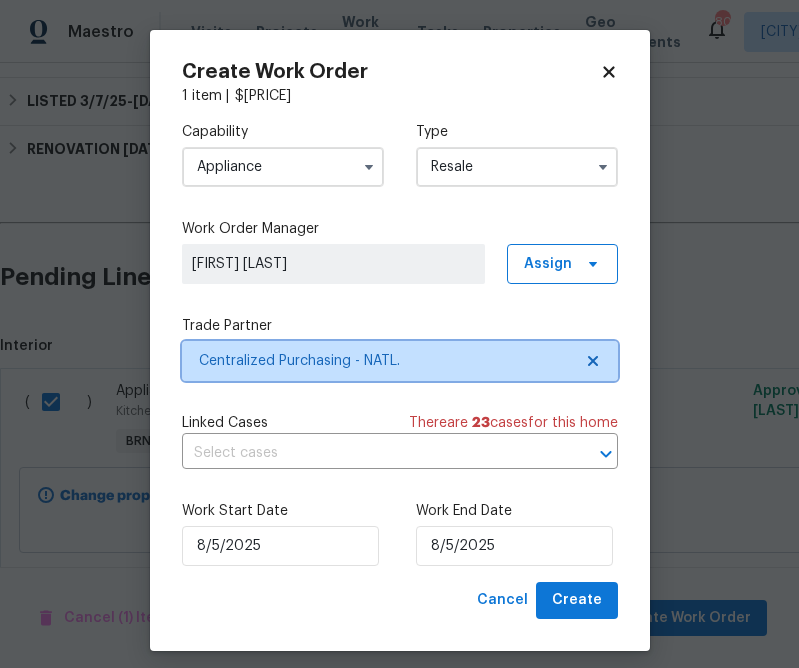 scroll, scrollTop: 0, scrollLeft: 0, axis: both 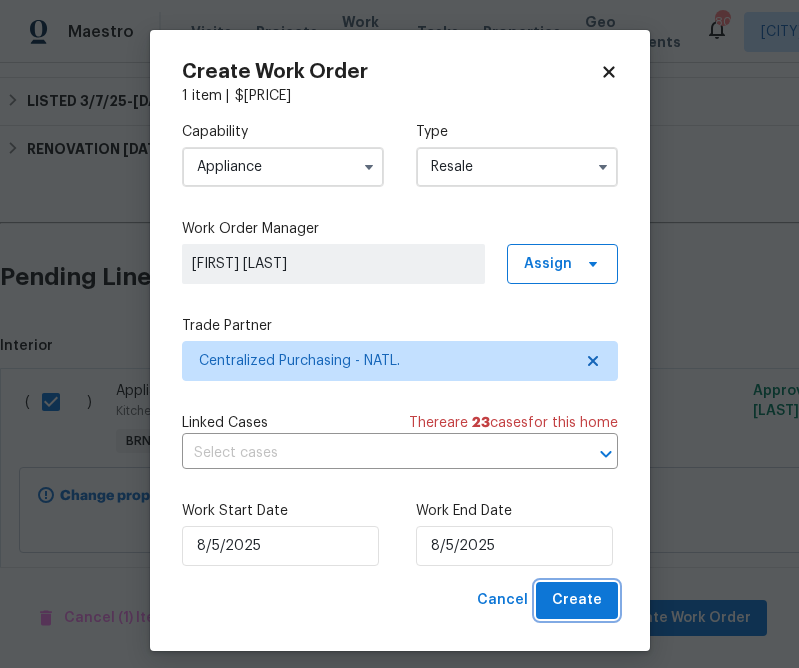 click on "Create" at bounding box center [577, 600] 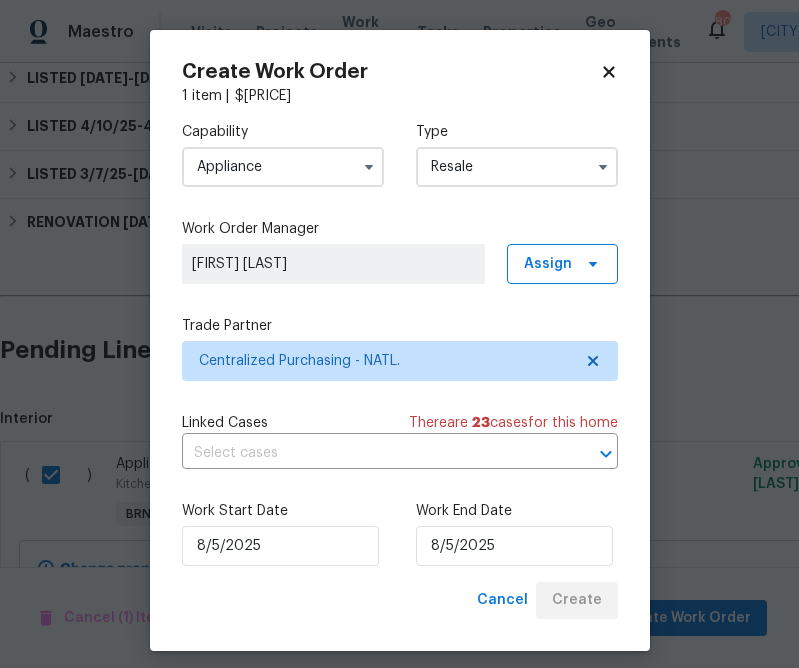 scroll, scrollTop: 940, scrollLeft: 0, axis: vertical 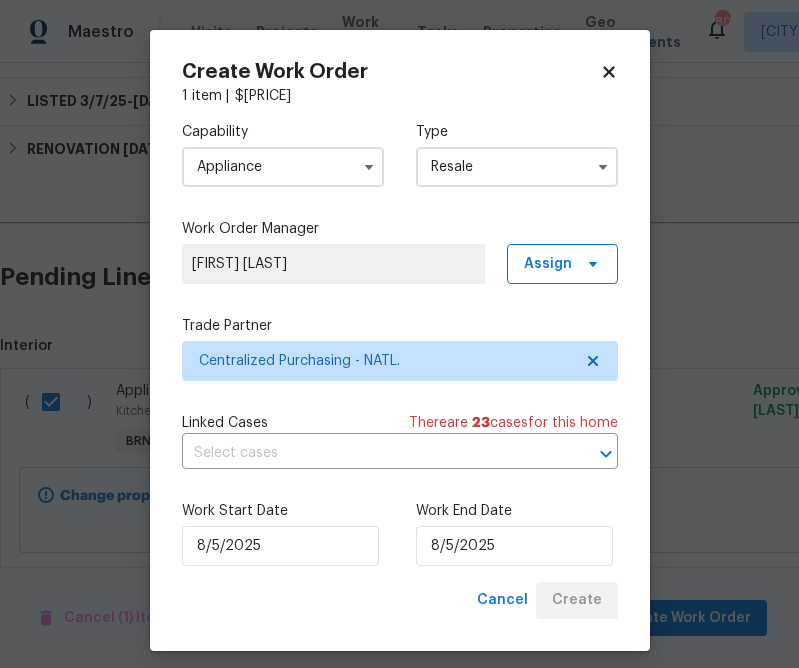 checkbox on "false" 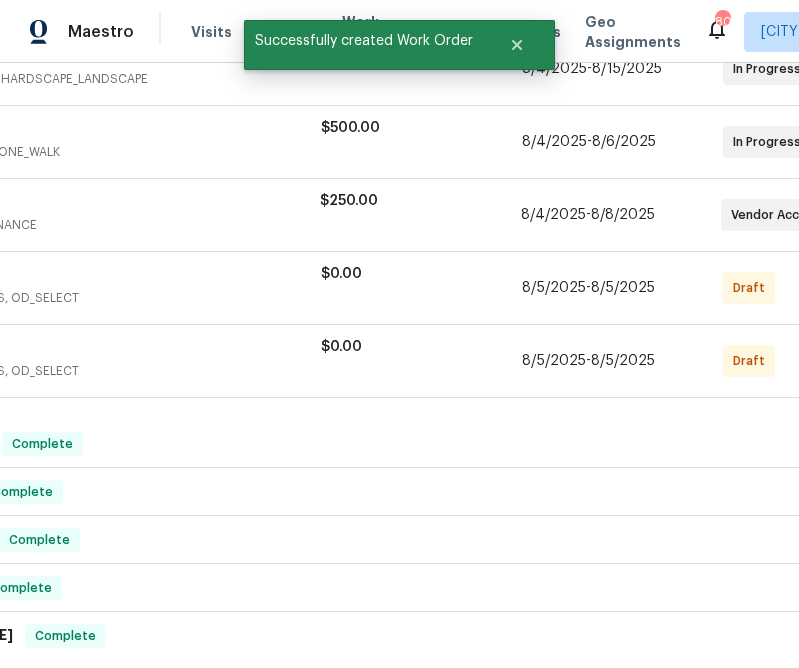 scroll, scrollTop: 454, scrollLeft: 331, axis: both 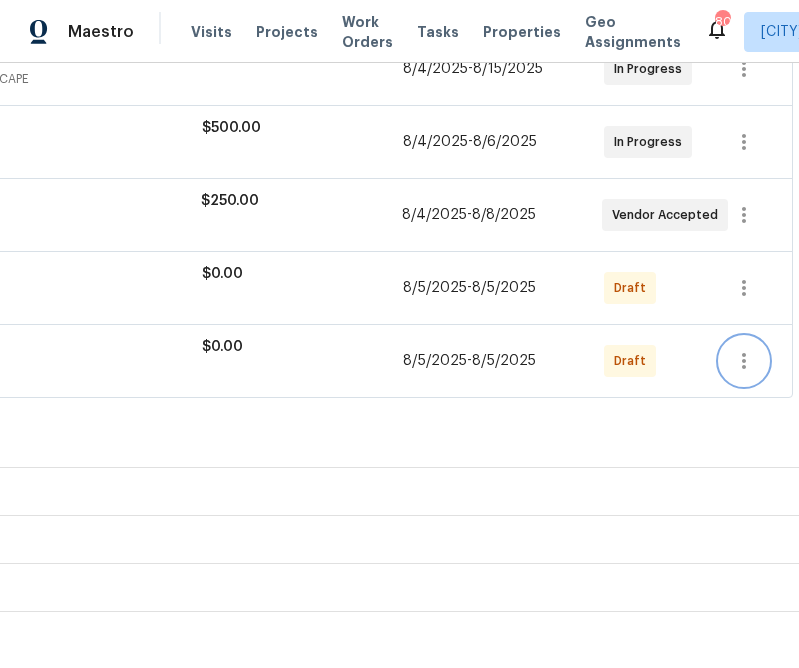 click 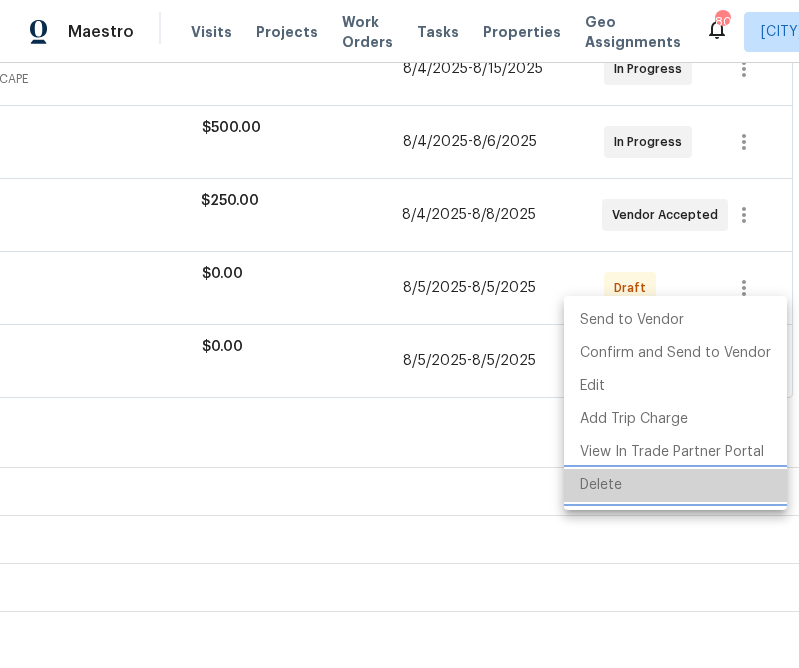 click on "Delete" at bounding box center (675, 485) 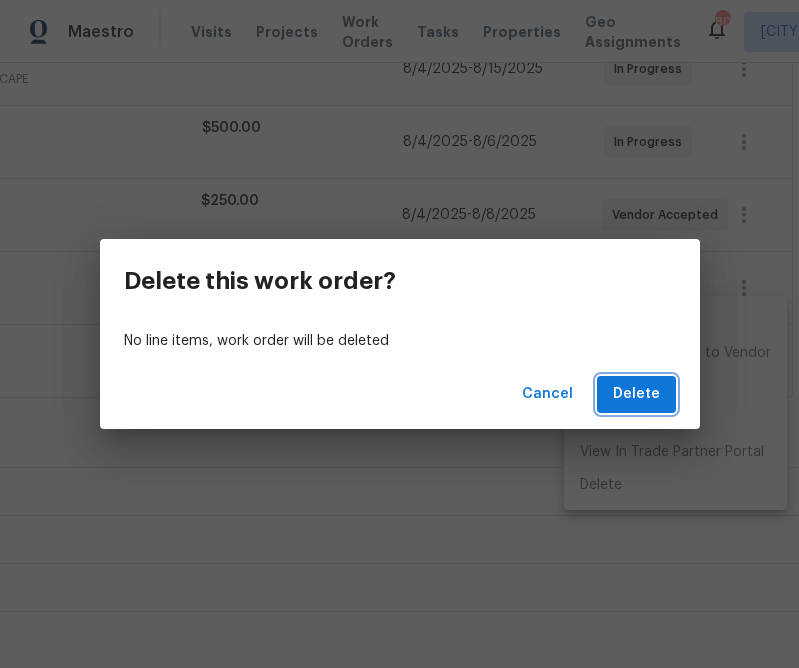 click on "Delete" at bounding box center [636, 394] 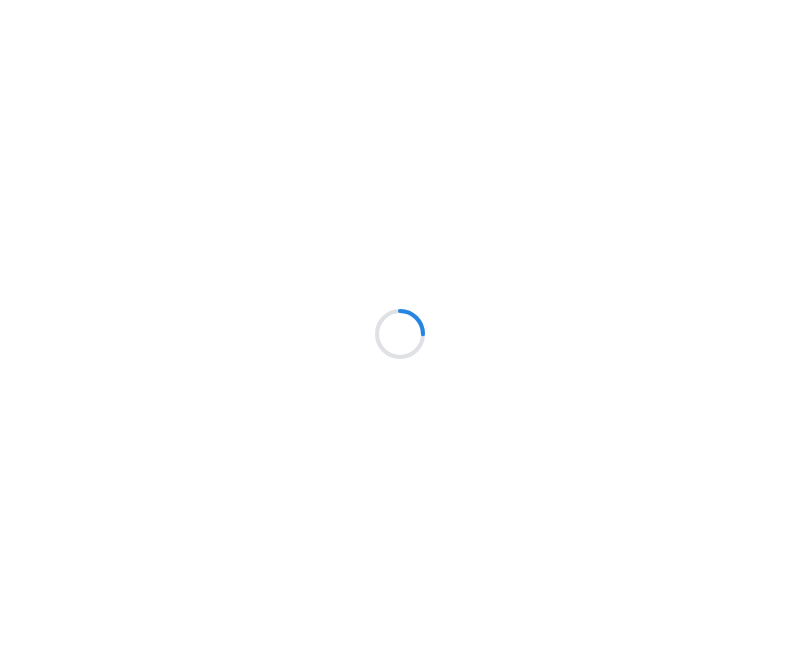 scroll, scrollTop: 0, scrollLeft: 0, axis: both 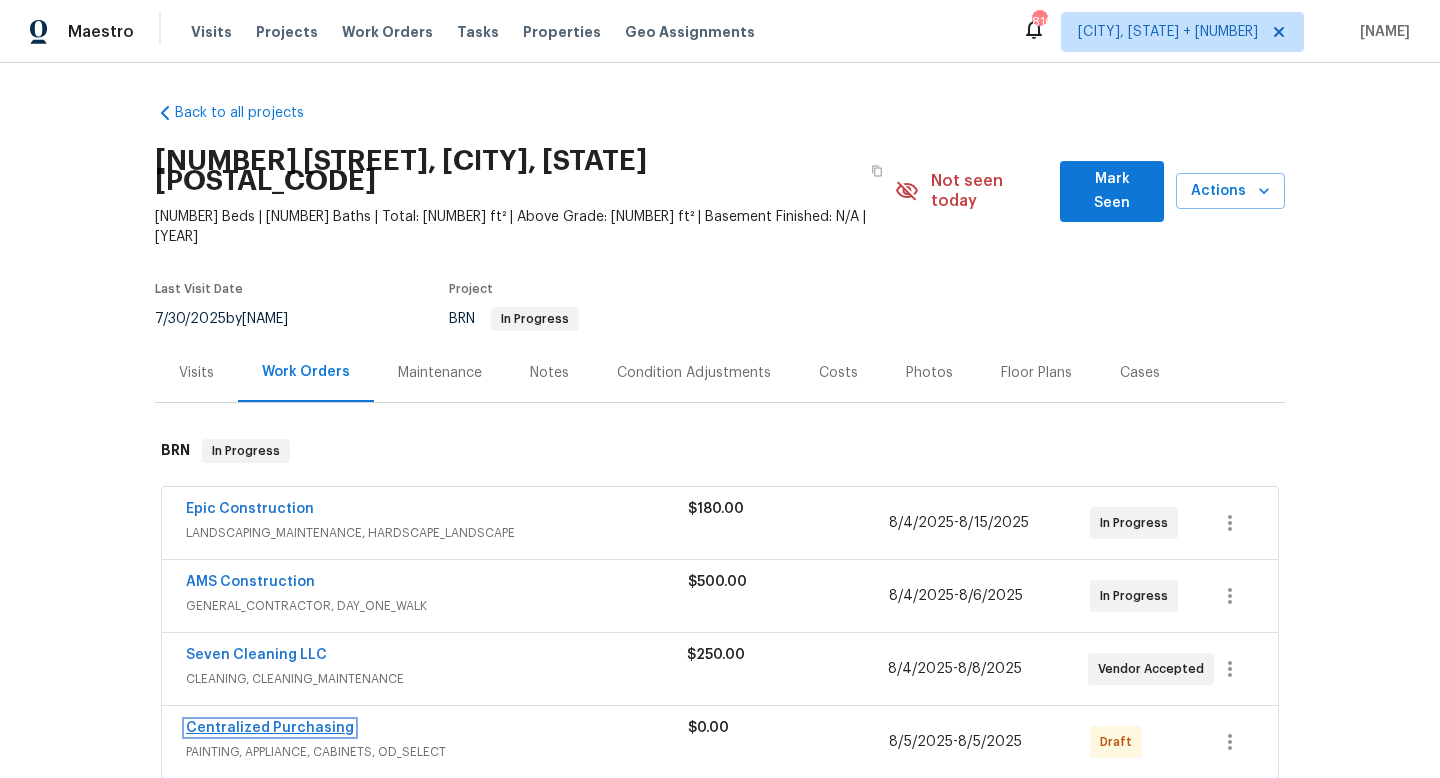 click on "Centralized Purchasing" at bounding box center (270, 728) 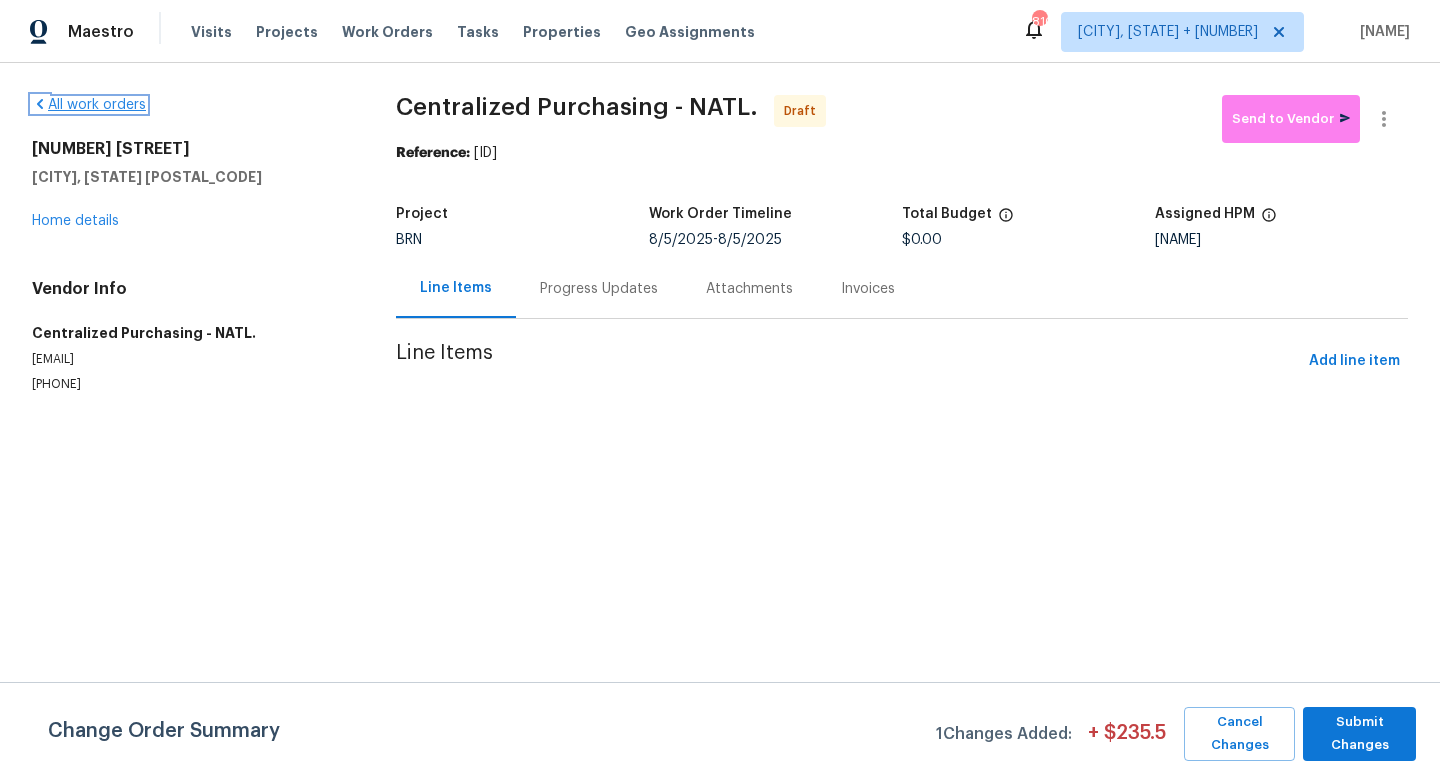click on "All work orders" at bounding box center (89, 105) 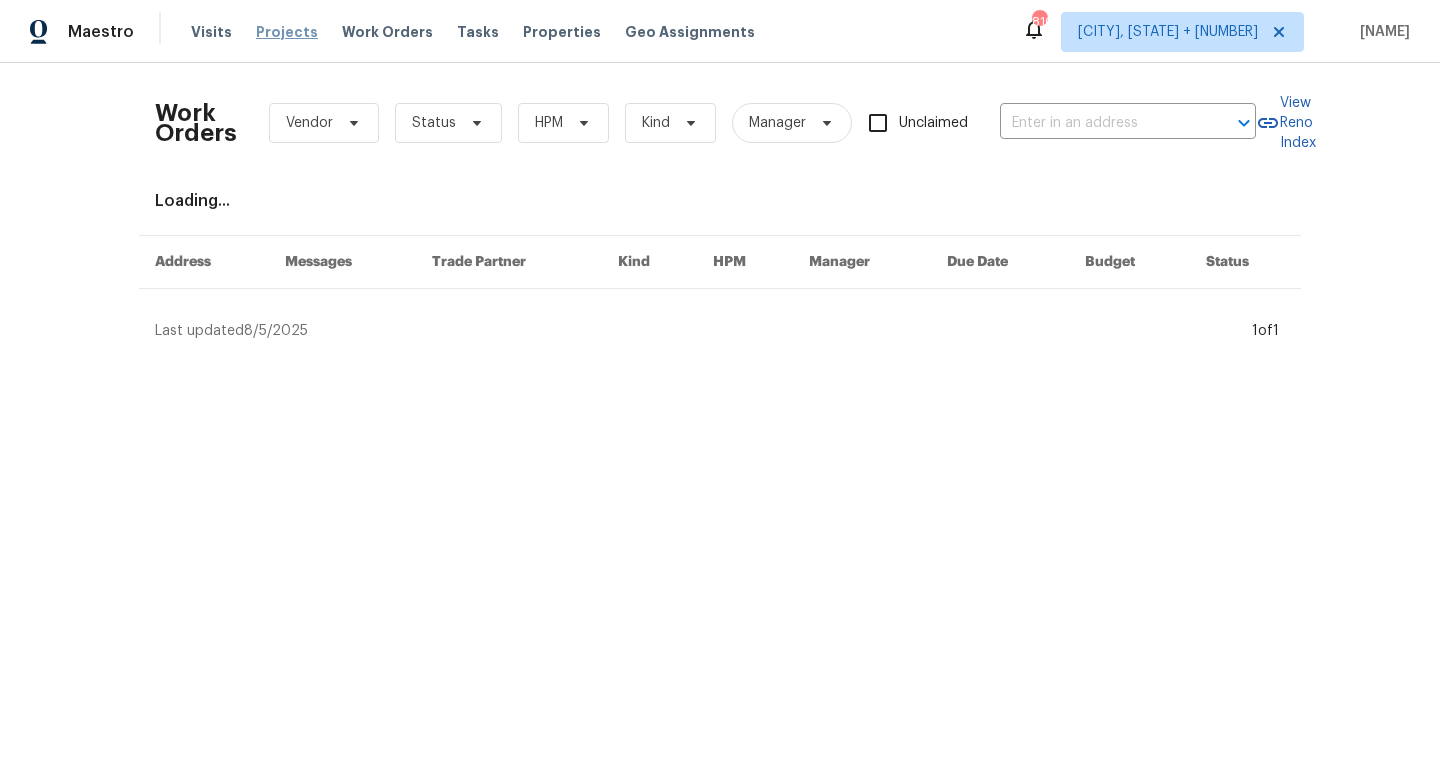 click on "Projects" at bounding box center (287, 32) 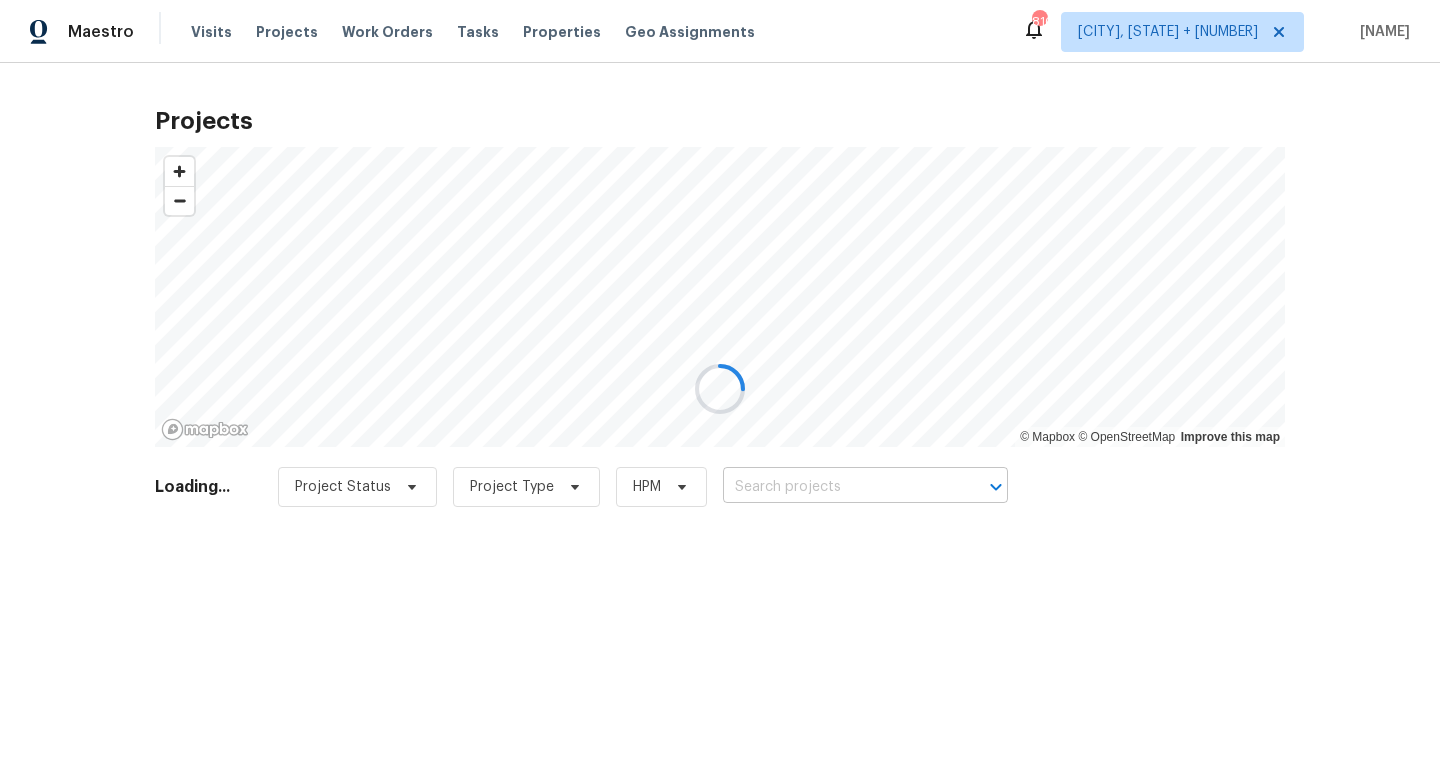 click at bounding box center [837, 487] 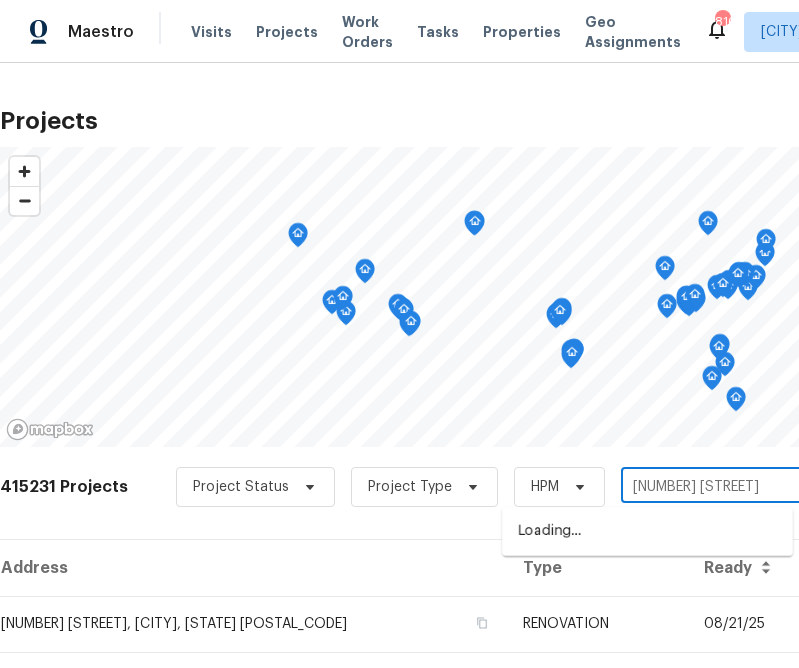 type on "5411 deep canyon dr" 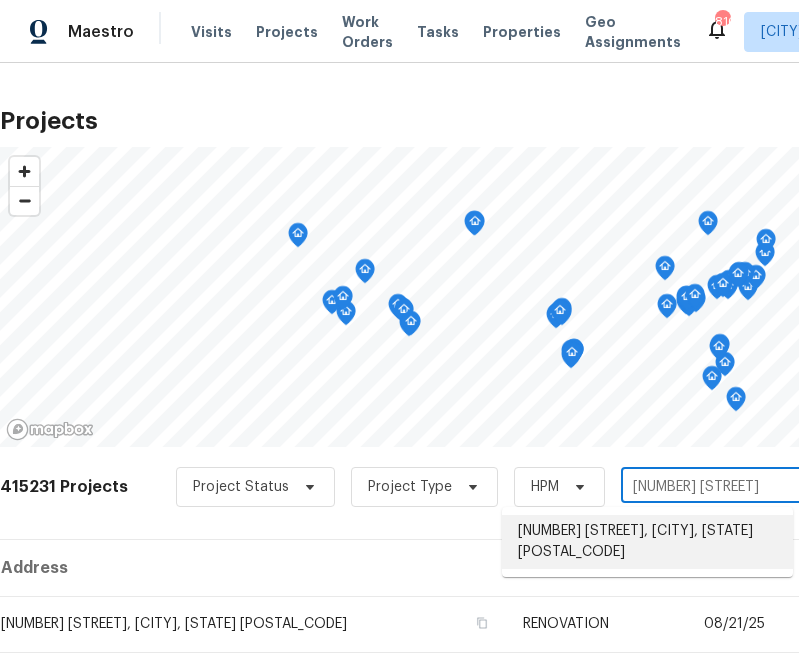 click on "[NUMBER] [STREET], [CITY], [STATE] [POSTAL_CODE]" at bounding box center [647, 542] 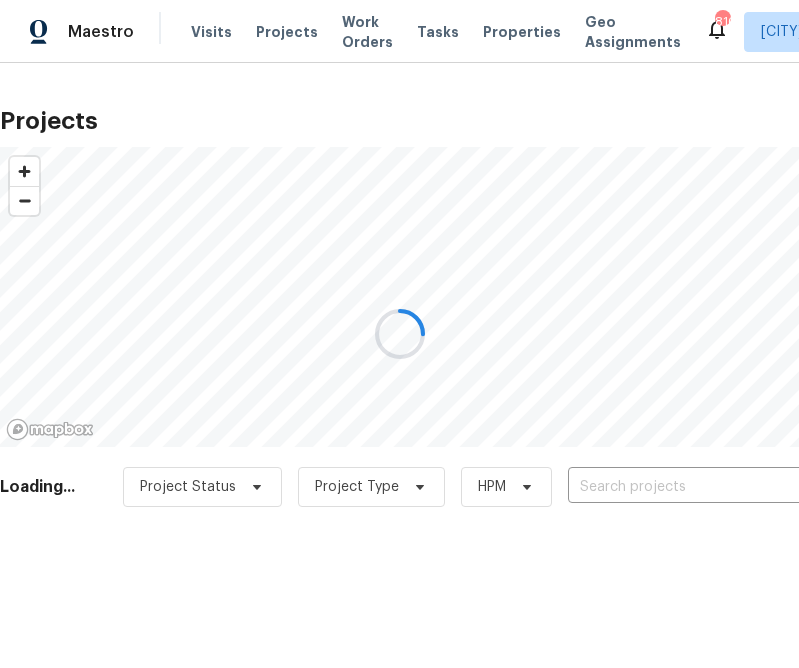 type on "[NUMBER] [STREET], [CITY], [STATE] [POSTAL_CODE]" 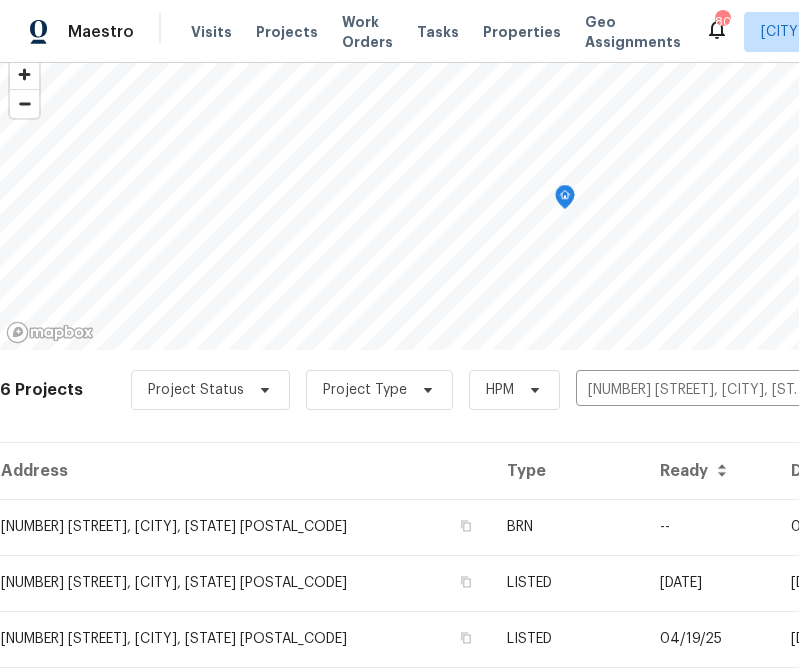 scroll, scrollTop: 168, scrollLeft: 0, axis: vertical 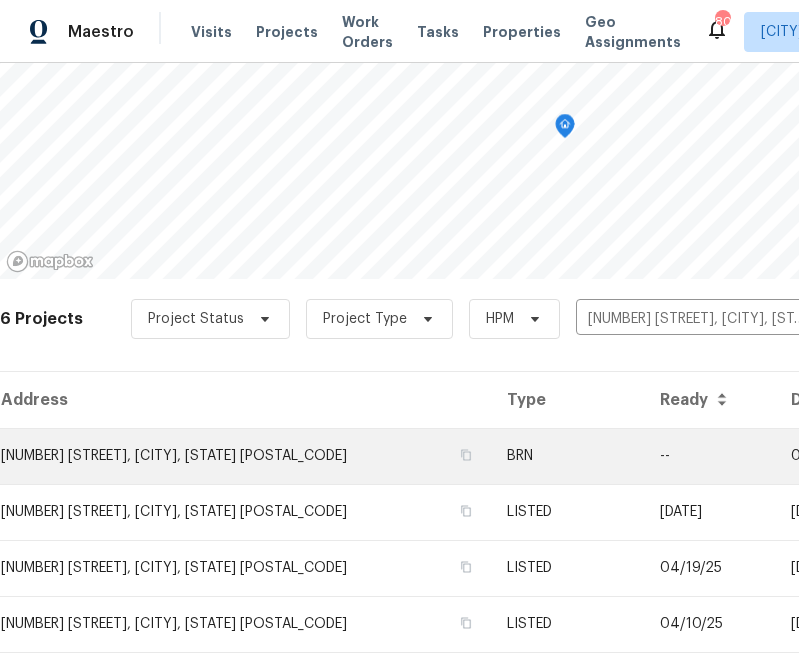 click on "[NUMBER] [STREET], [CITY], [STATE] [POSTAL_CODE]" at bounding box center [245, 456] 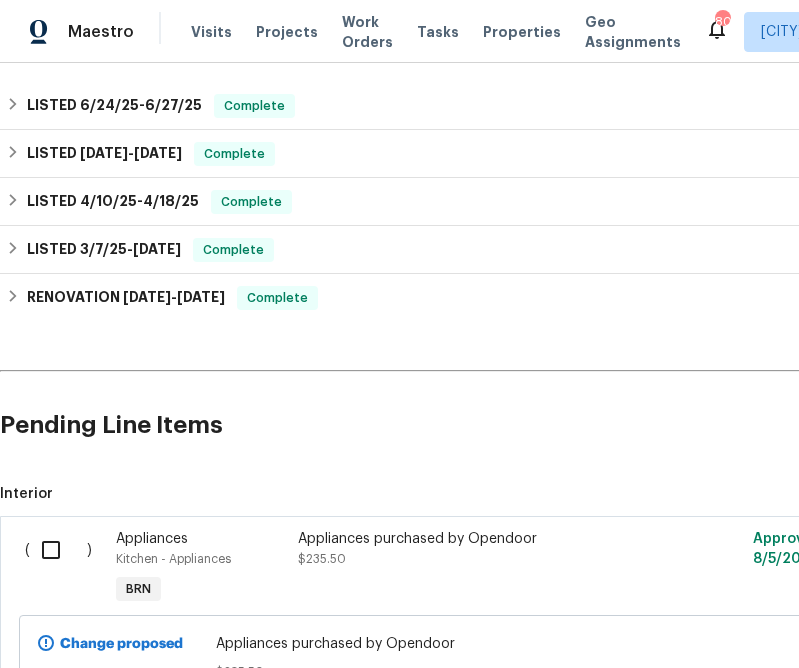 scroll, scrollTop: 794, scrollLeft: 0, axis: vertical 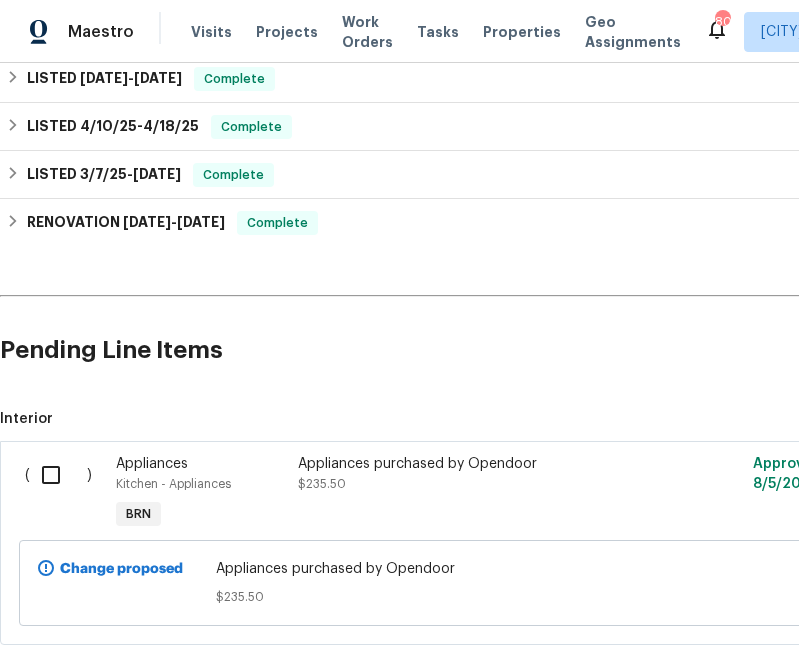 click at bounding box center (58, 475) 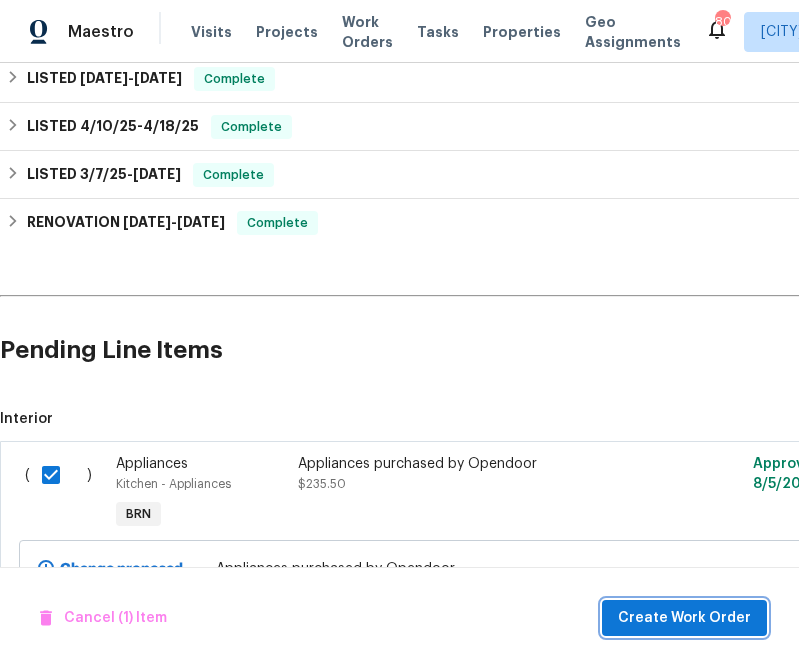 click on "Create Work Order" at bounding box center (684, 618) 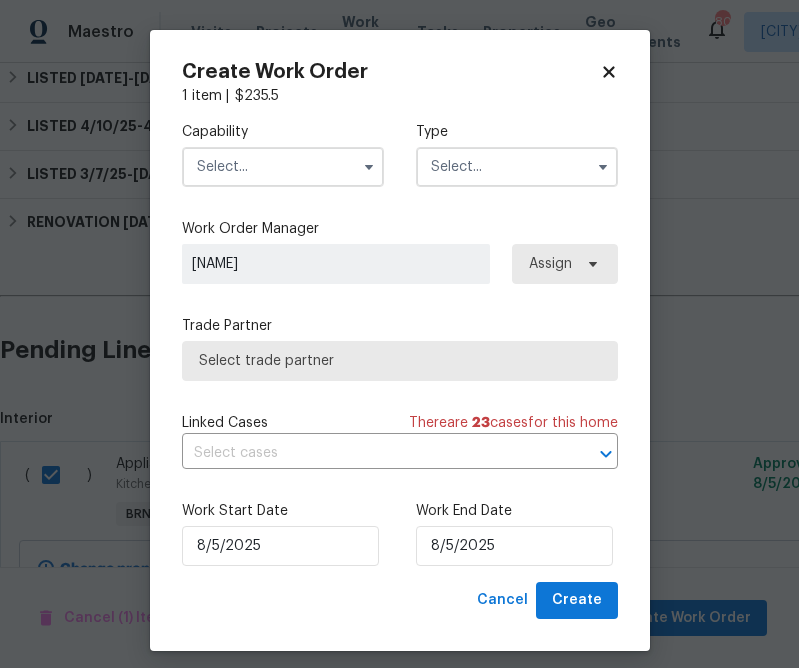 click at bounding box center (283, 167) 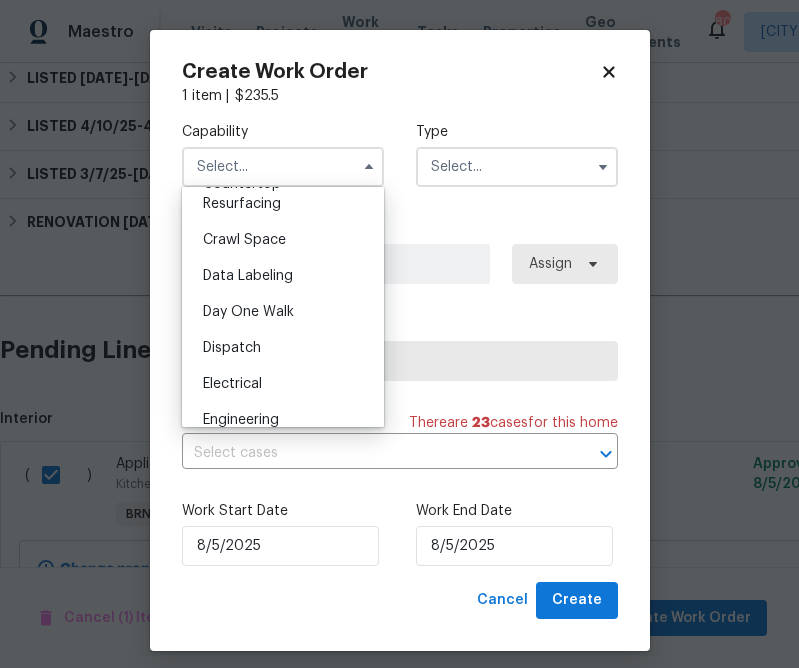 scroll, scrollTop: 0, scrollLeft: 0, axis: both 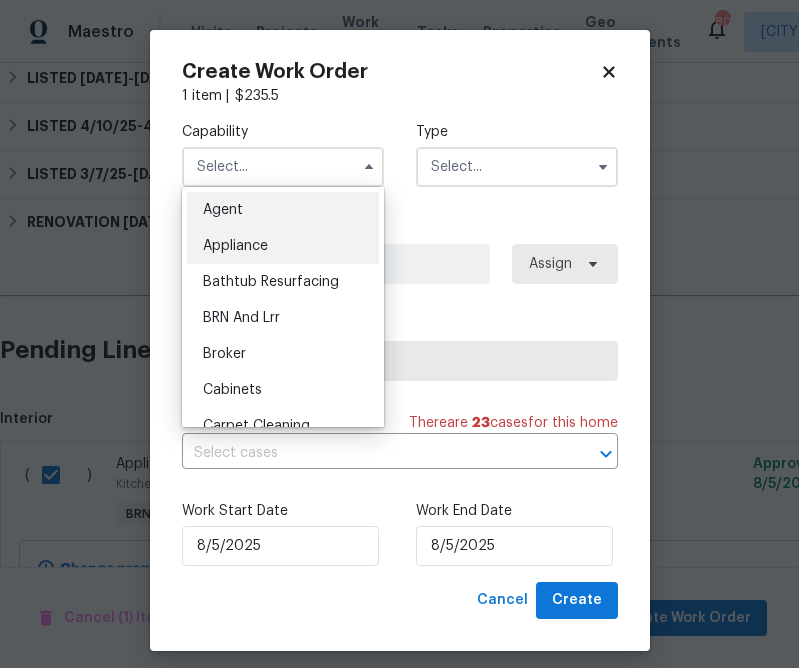 click on "Appliance" at bounding box center (283, 246) 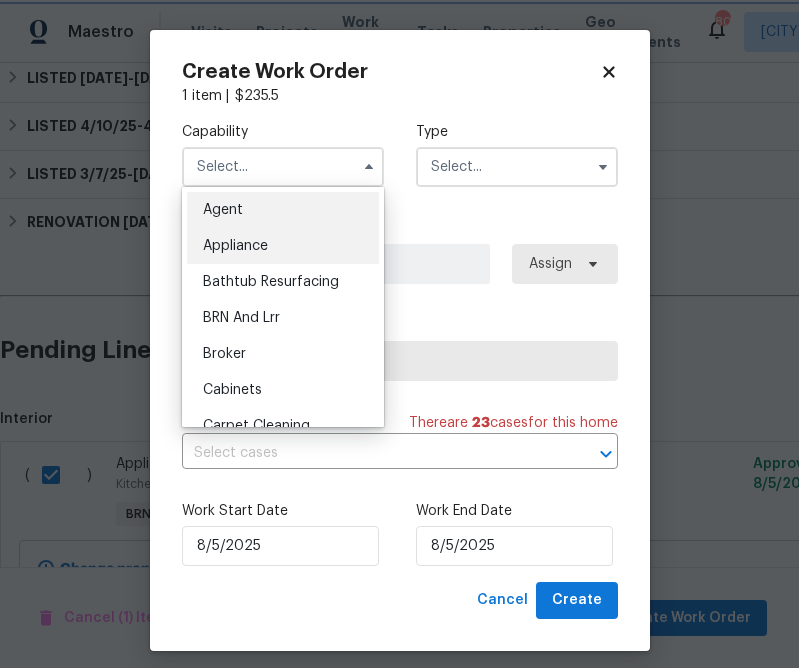 type on "Appliance" 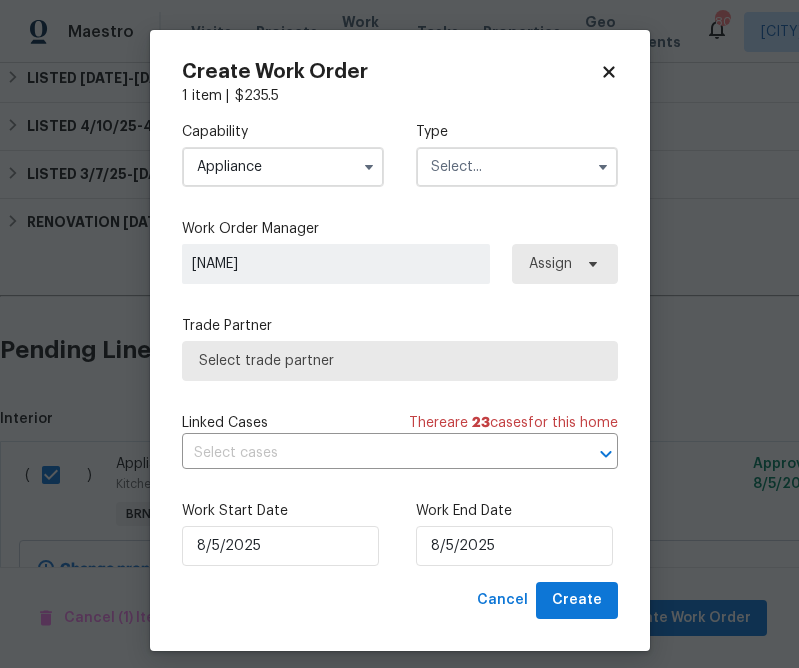 click at bounding box center (517, 167) 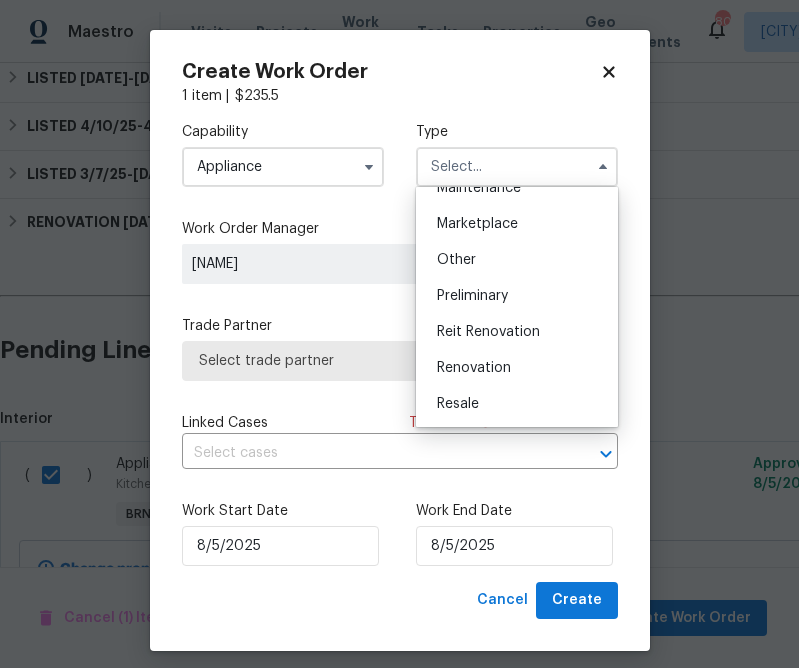 scroll, scrollTop: 348, scrollLeft: 0, axis: vertical 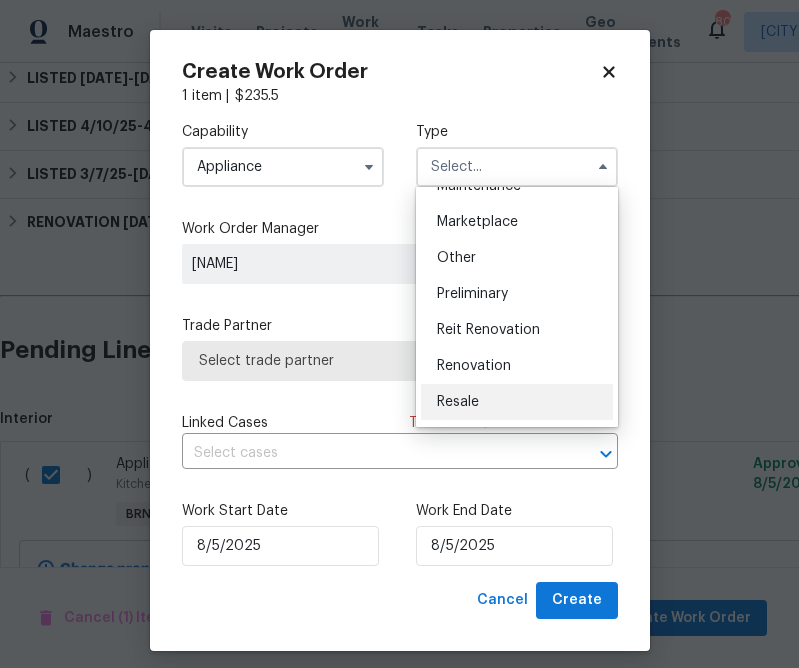 click on "Resale" at bounding box center [517, 402] 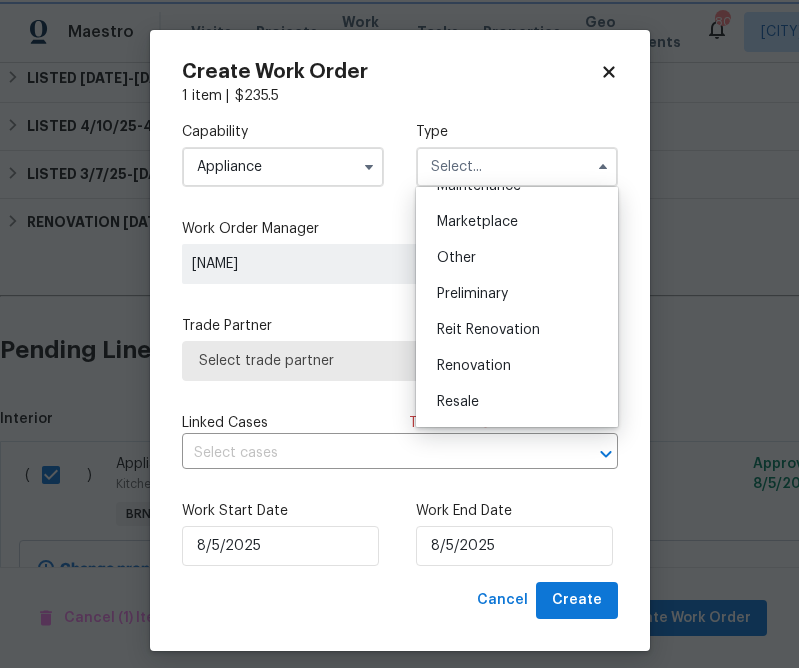type on "Resale" 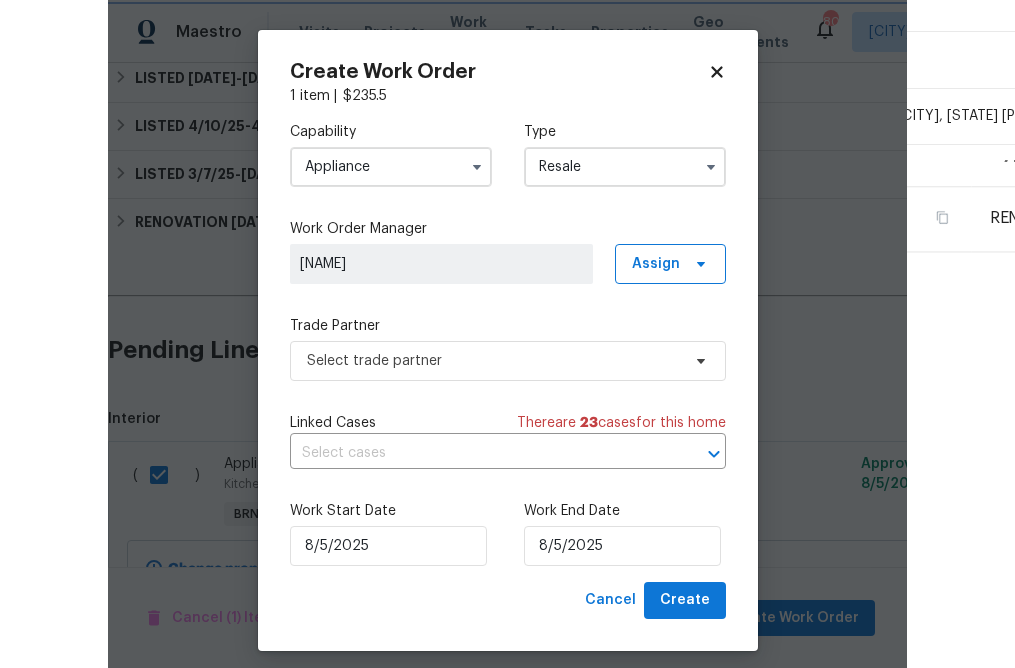 scroll, scrollTop: 0, scrollLeft: 0, axis: both 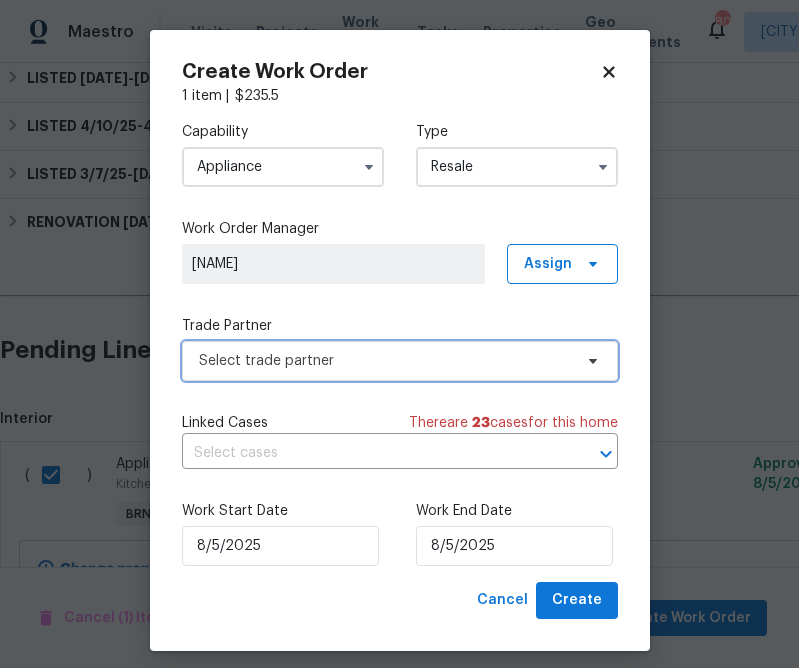 click on "Select trade partner" at bounding box center [385, 361] 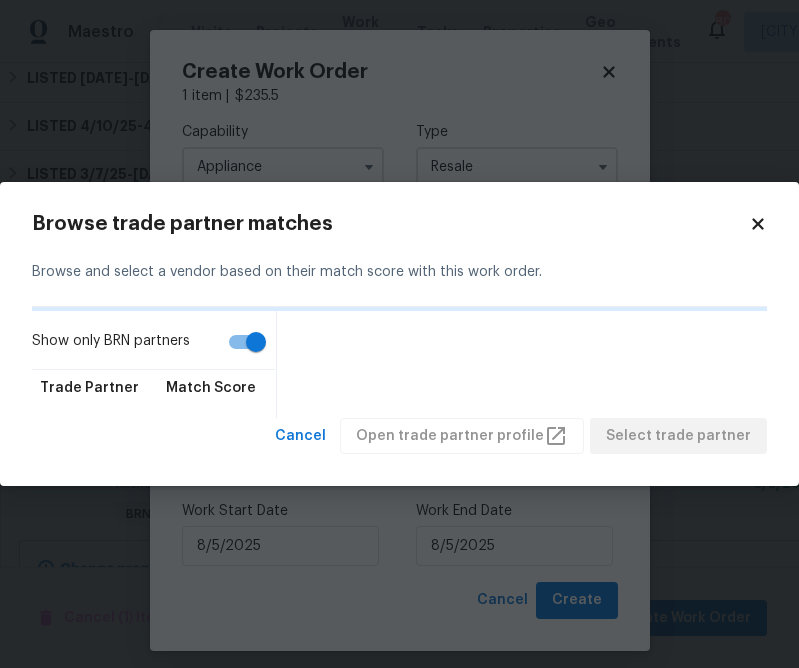 click on "Show only BRN partners" at bounding box center (256, 342) 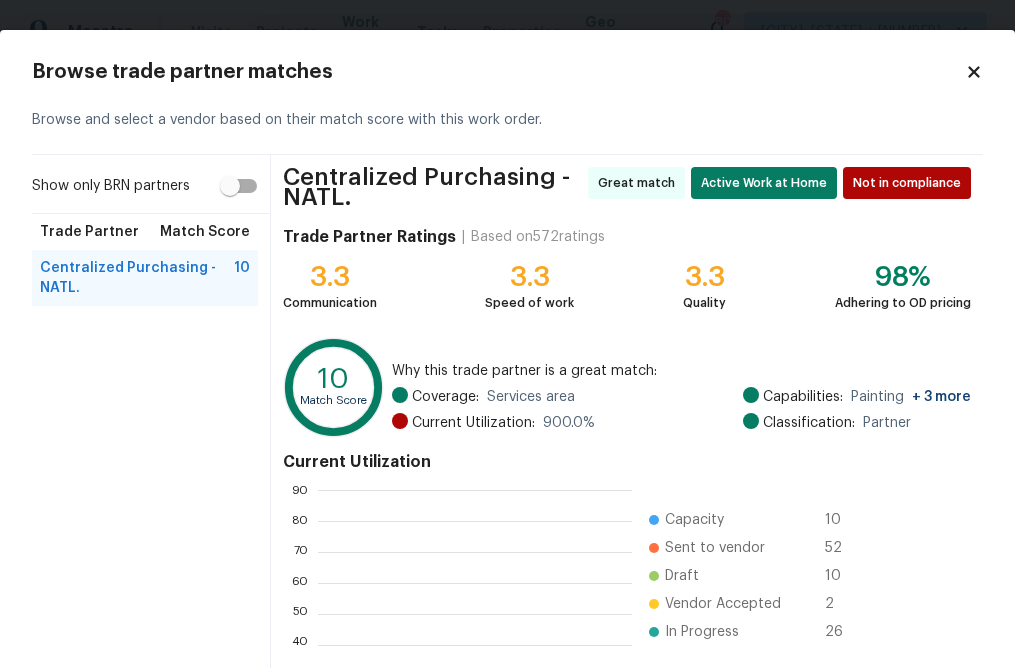 scroll, scrollTop: 2, scrollLeft: 1, axis: both 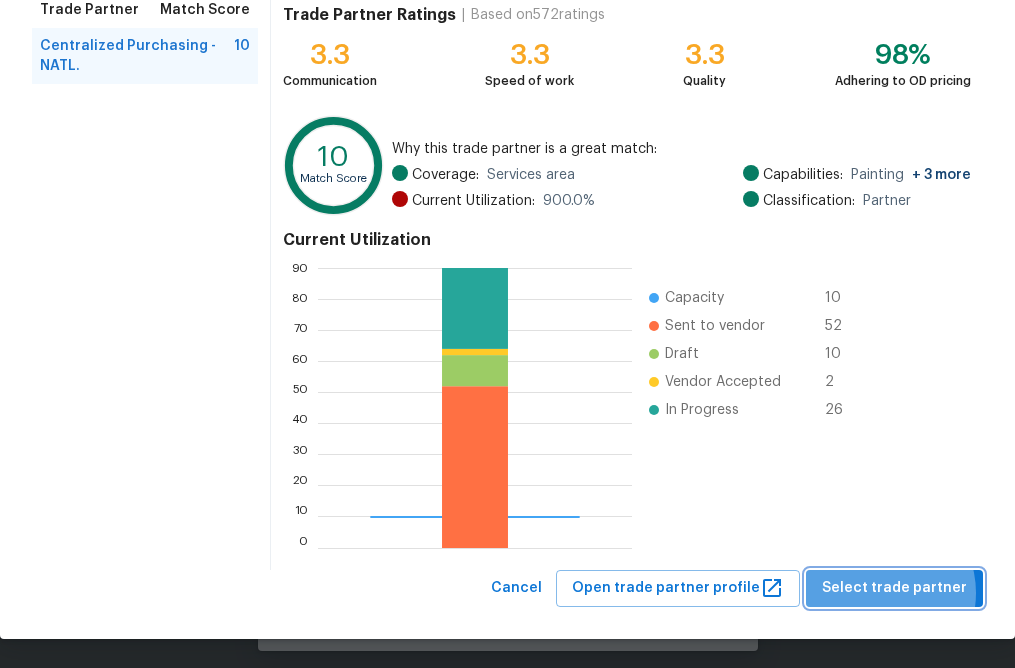 click on "Select trade partner" at bounding box center (894, 588) 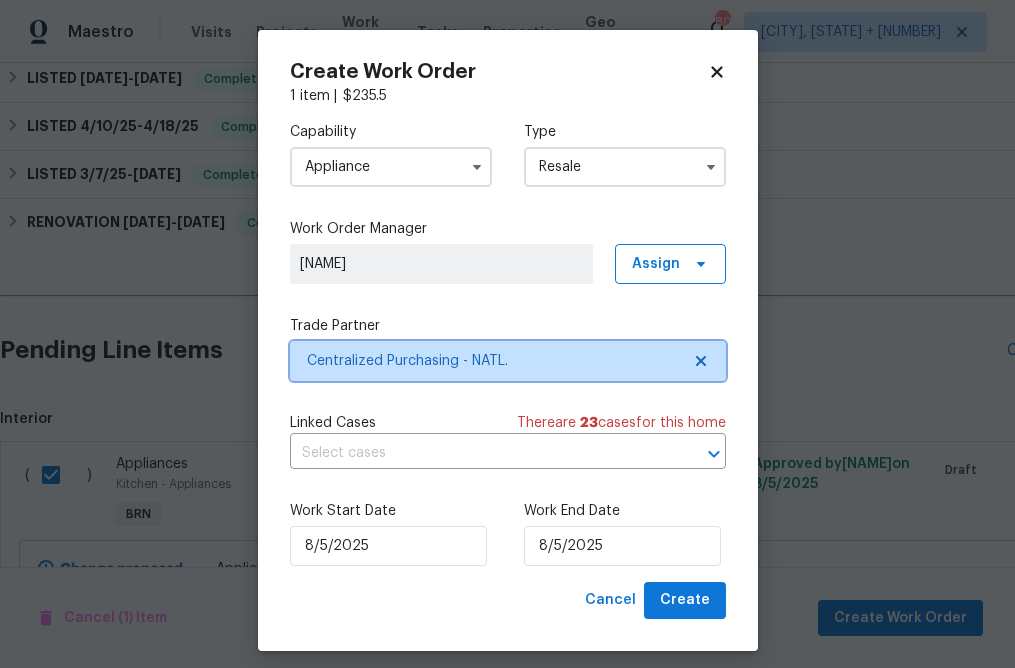 scroll, scrollTop: 0, scrollLeft: 0, axis: both 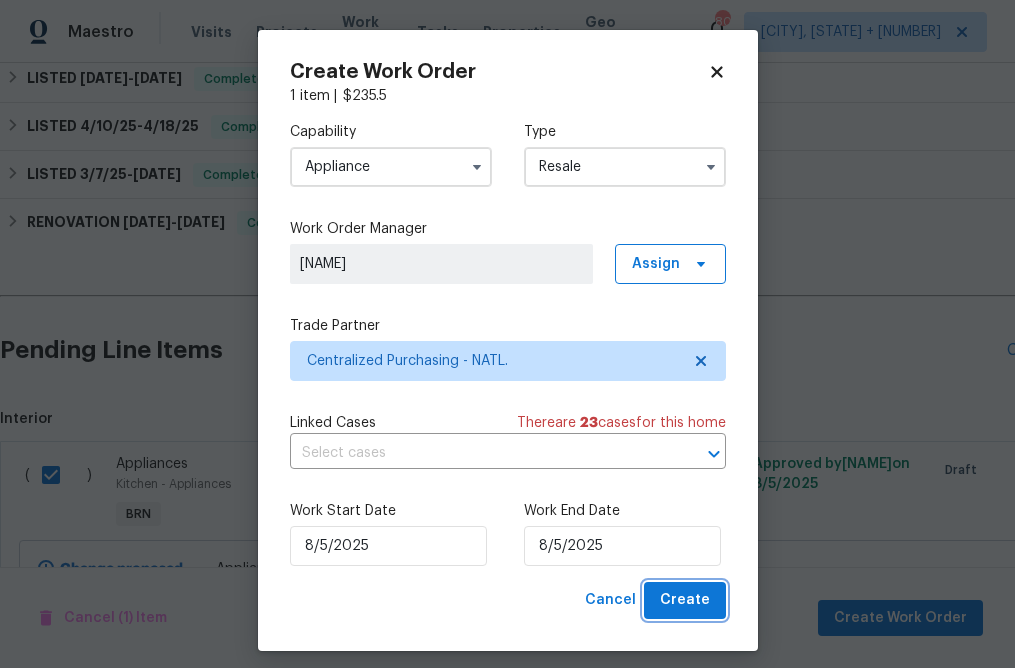 click on "Create" at bounding box center [685, 600] 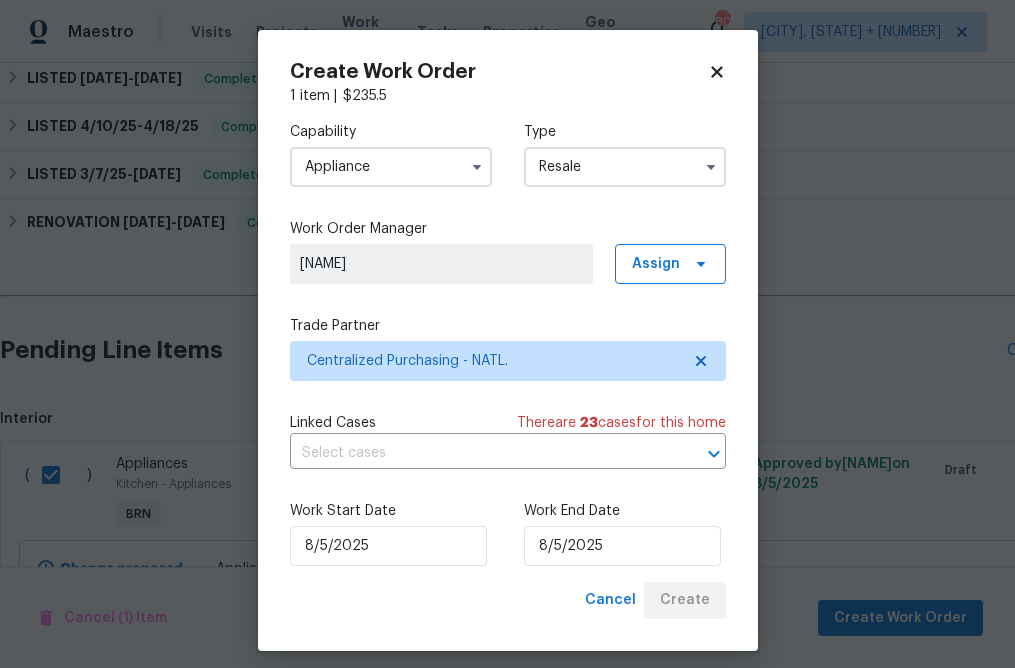 checkbox on "false" 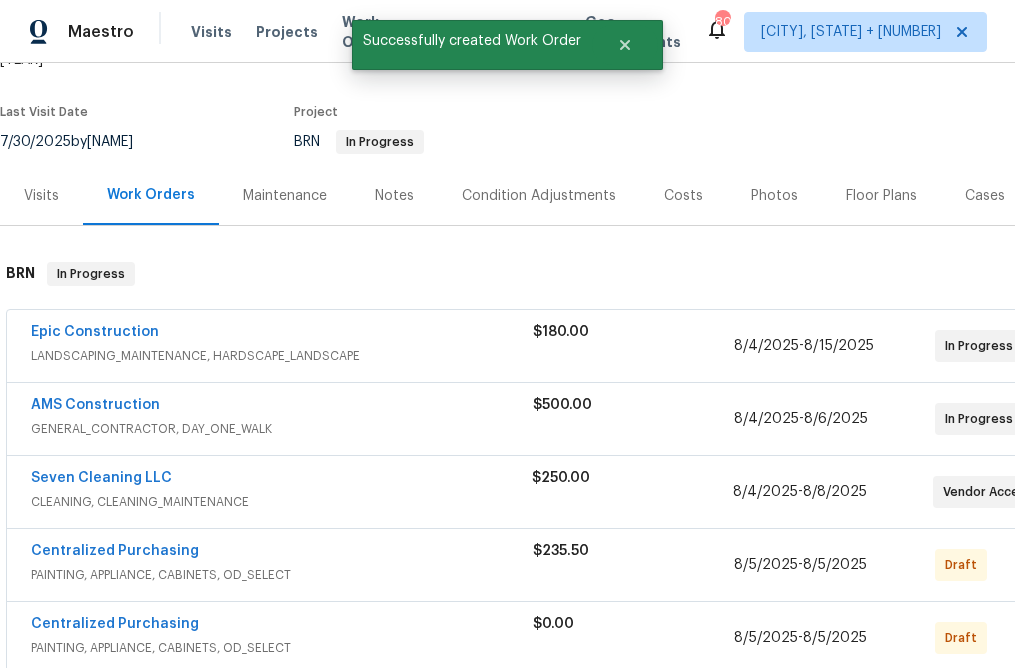 scroll, scrollTop: 223, scrollLeft: 0, axis: vertical 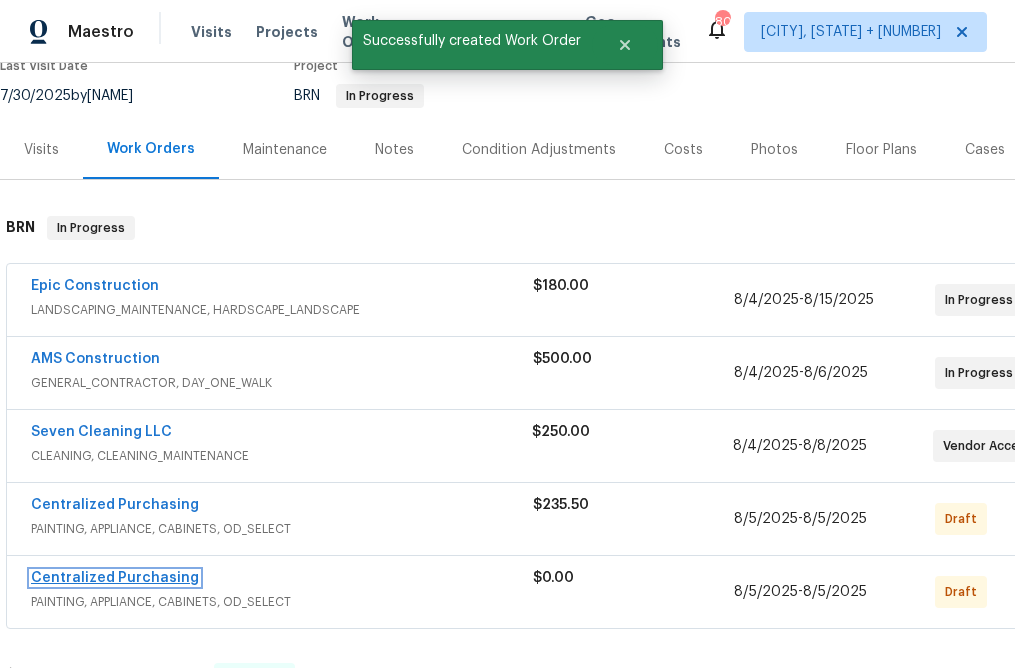 click on "Centralized Purchasing" at bounding box center [115, 578] 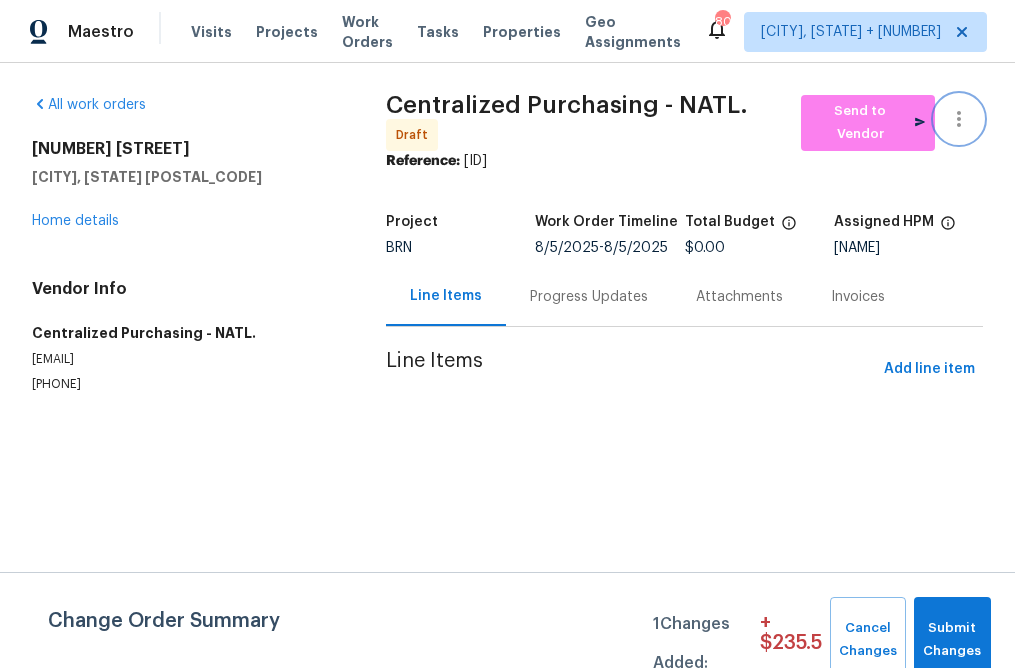 click 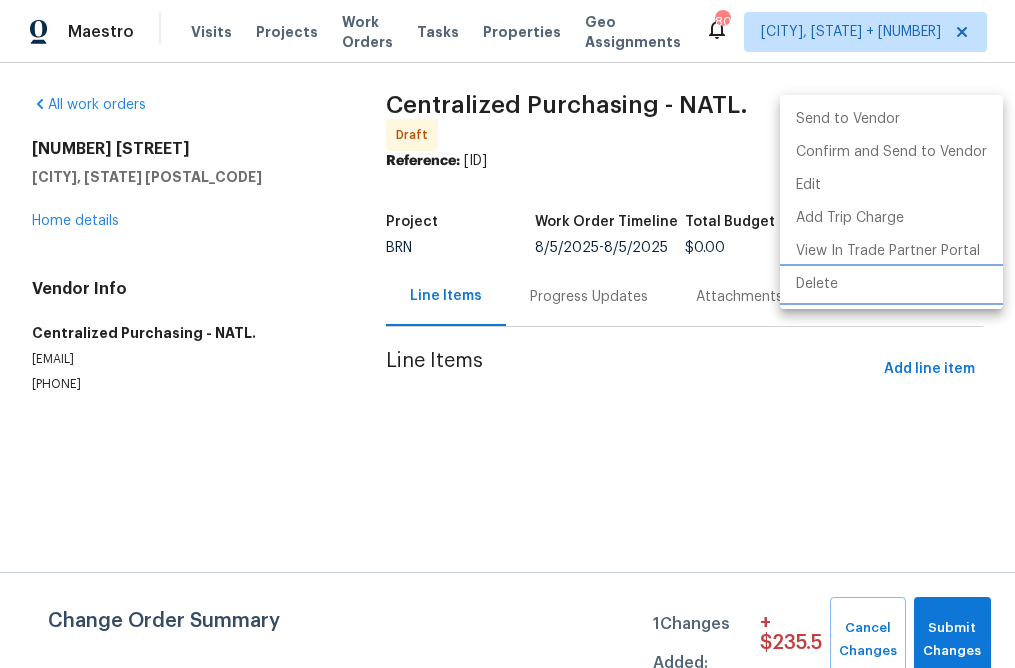 click on "Delete" at bounding box center (891, 284) 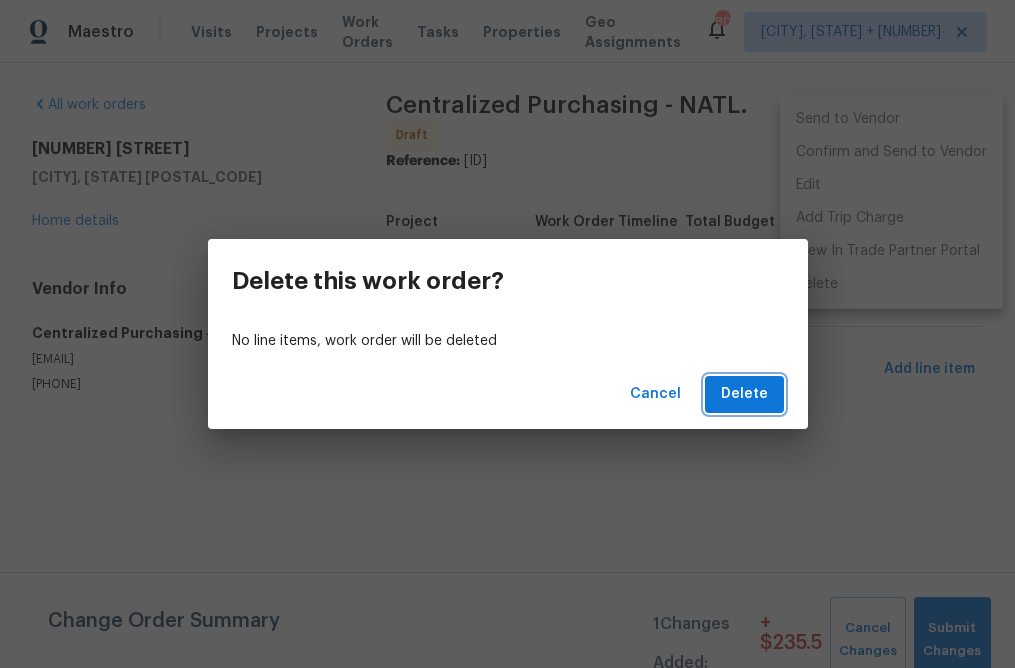 click on "Delete" at bounding box center [744, 394] 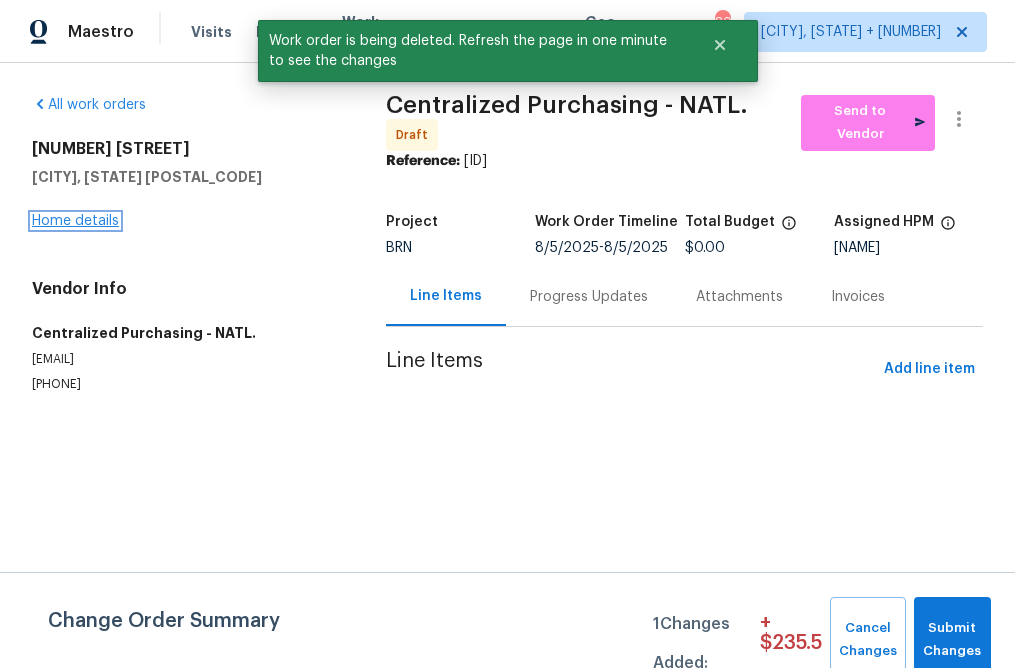 click on "Home details" at bounding box center [75, 221] 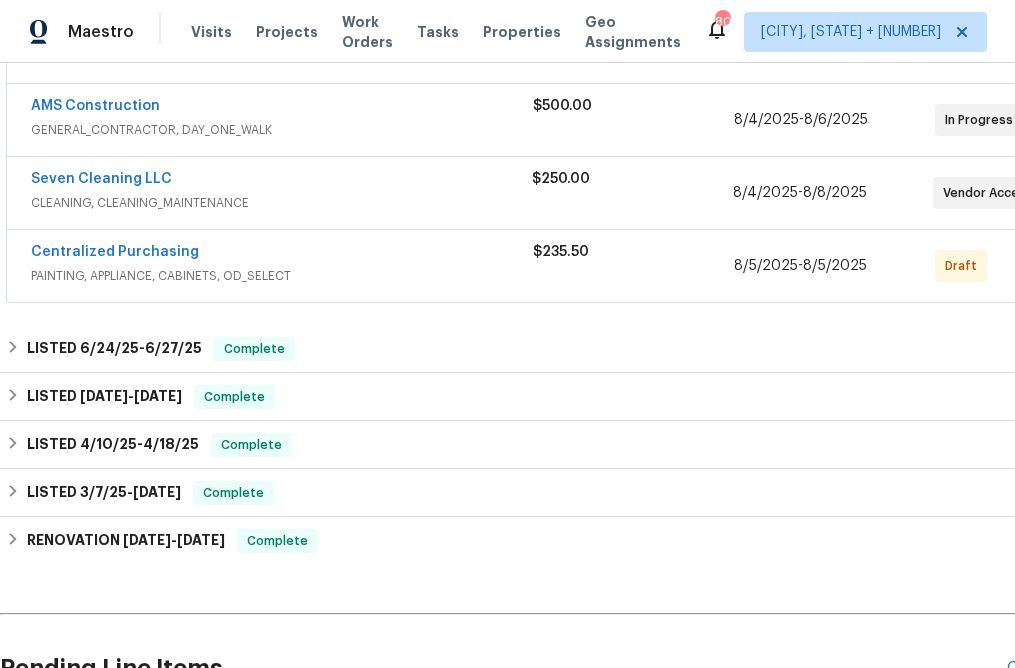 scroll, scrollTop: 417, scrollLeft: 0, axis: vertical 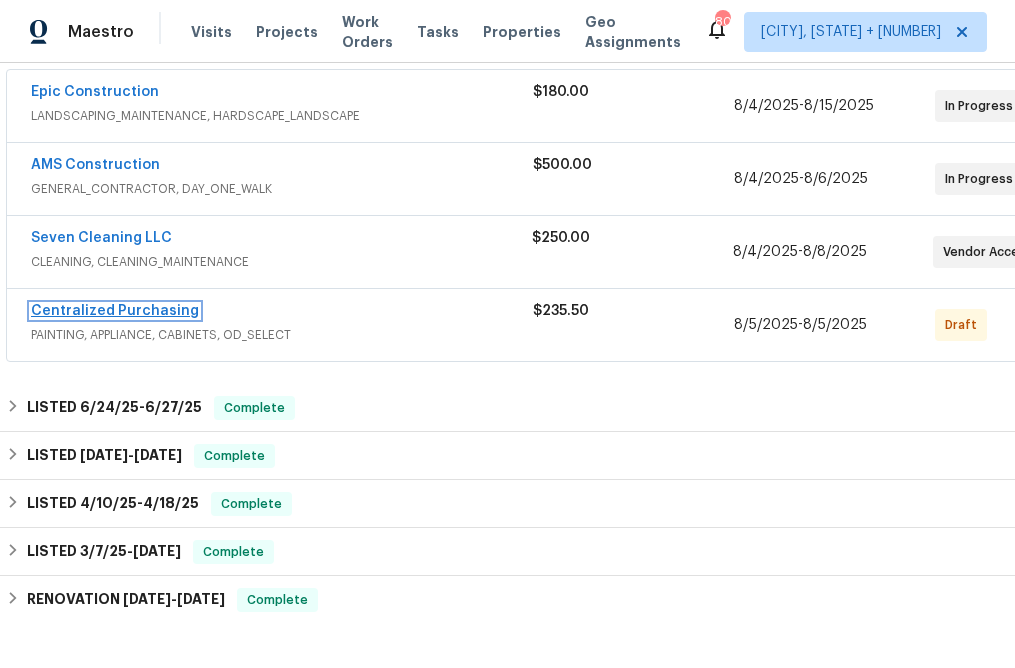 click on "Centralized Purchasing" at bounding box center (115, 311) 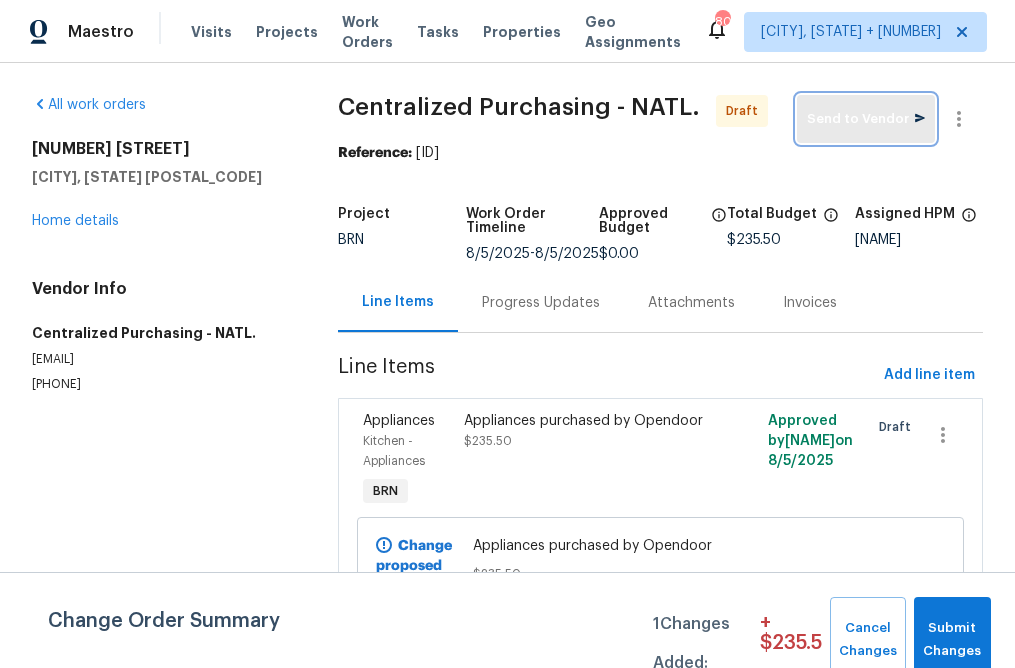click on "Send to Vendor" at bounding box center (866, 119) 